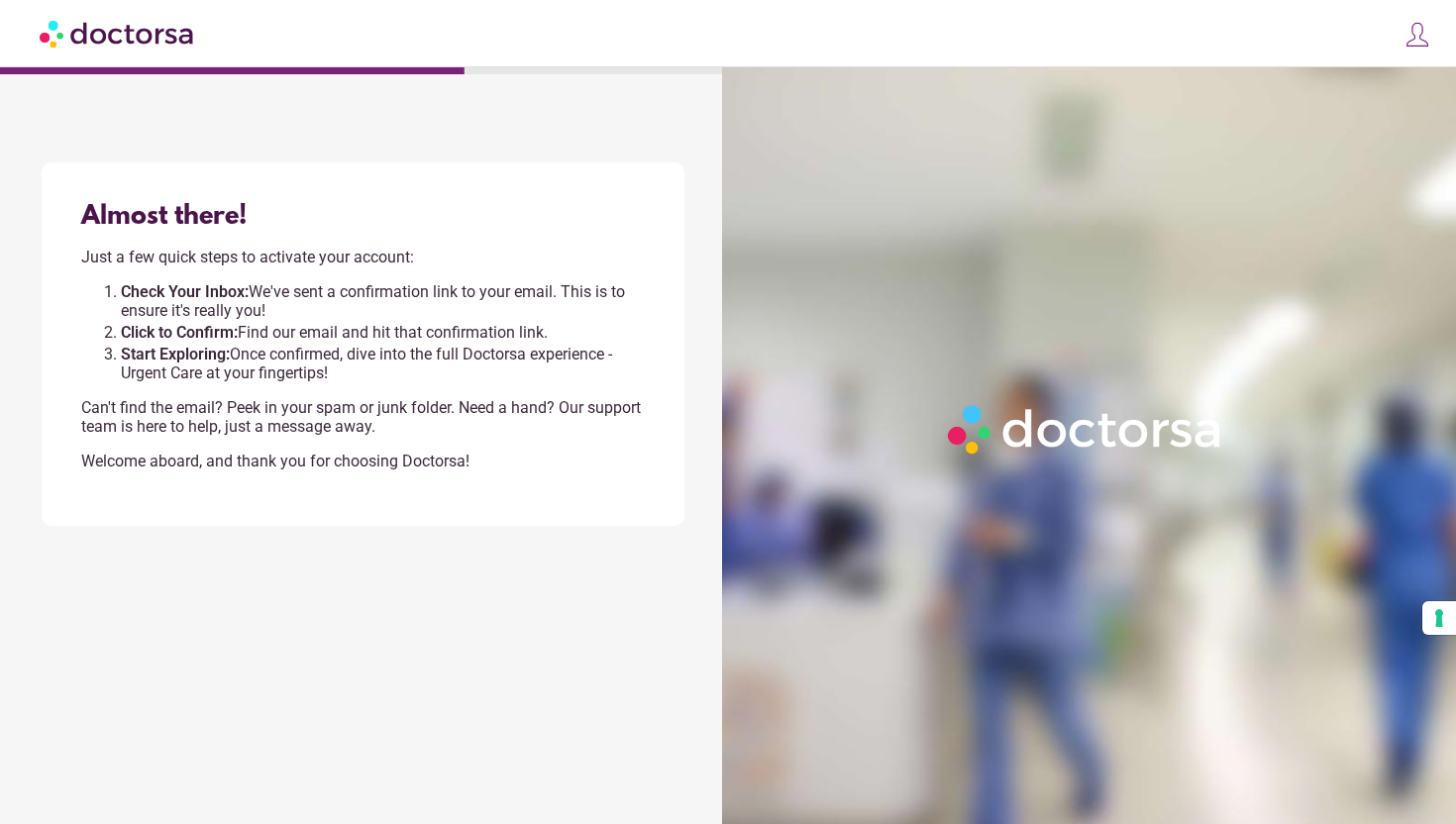 scroll, scrollTop: 0, scrollLeft: 0, axis: both 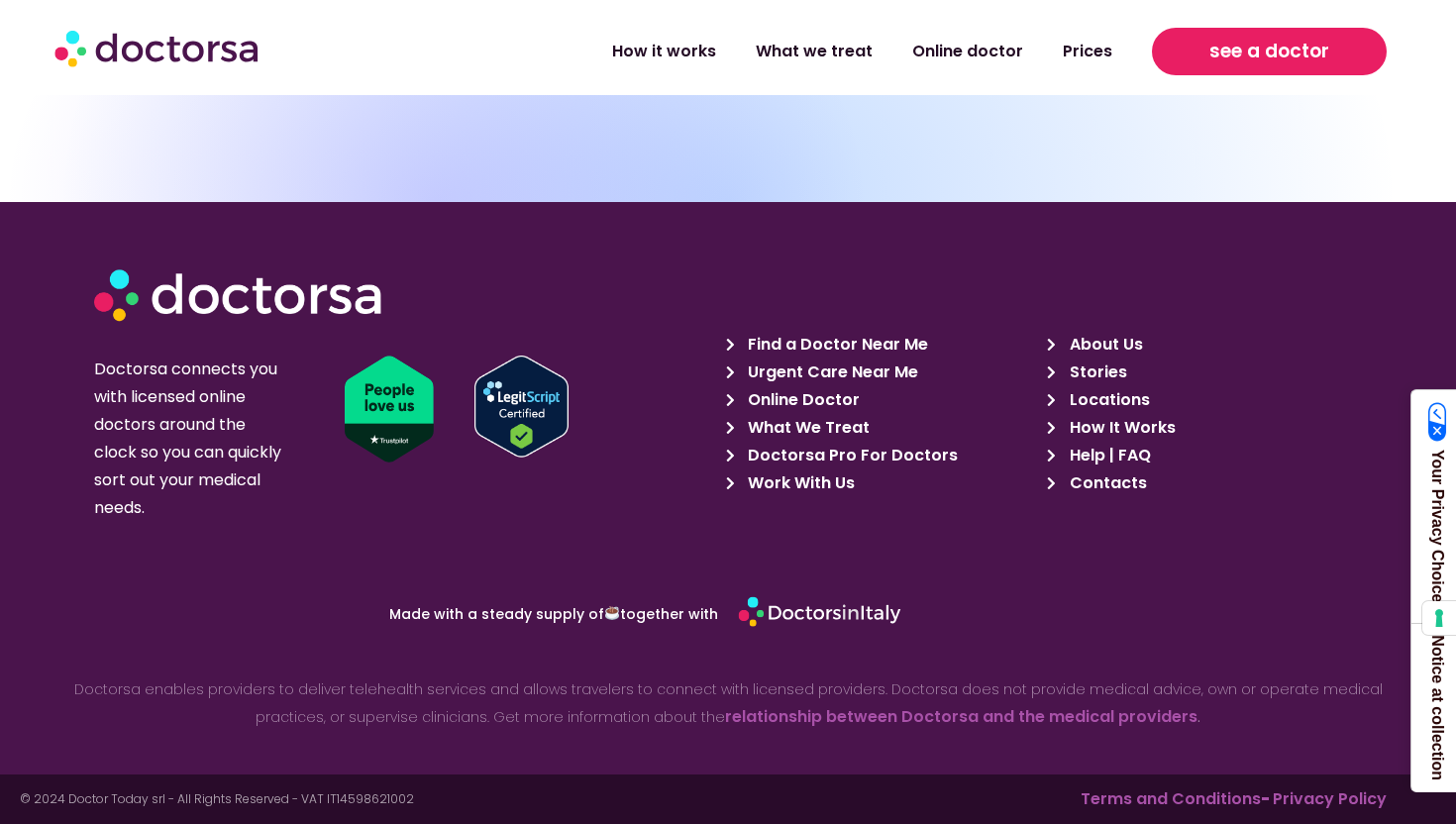click on "see a doctor" at bounding box center (1269, 52) 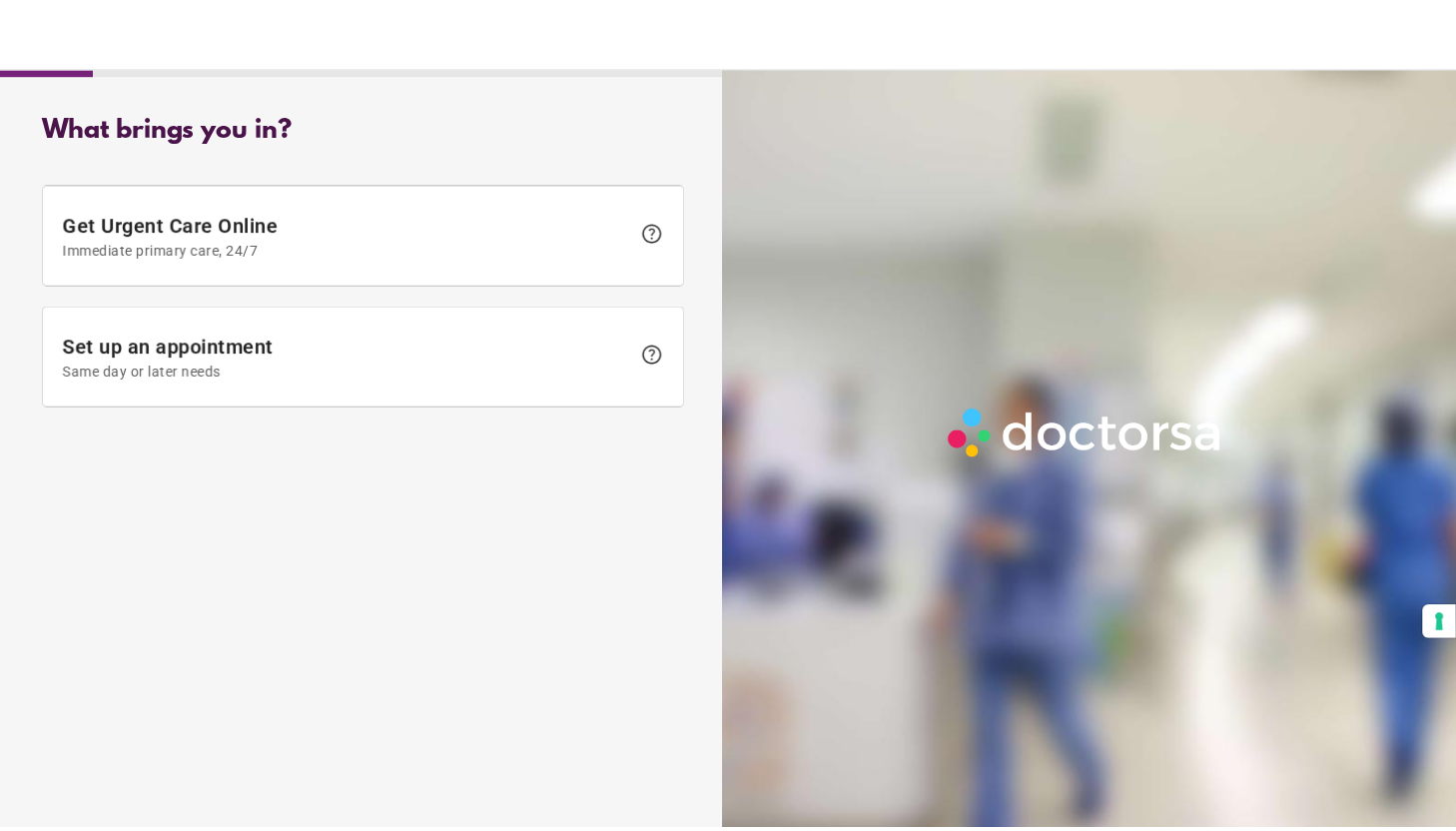 scroll, scrollTop: 0, scrollLeft: 0, axis: both 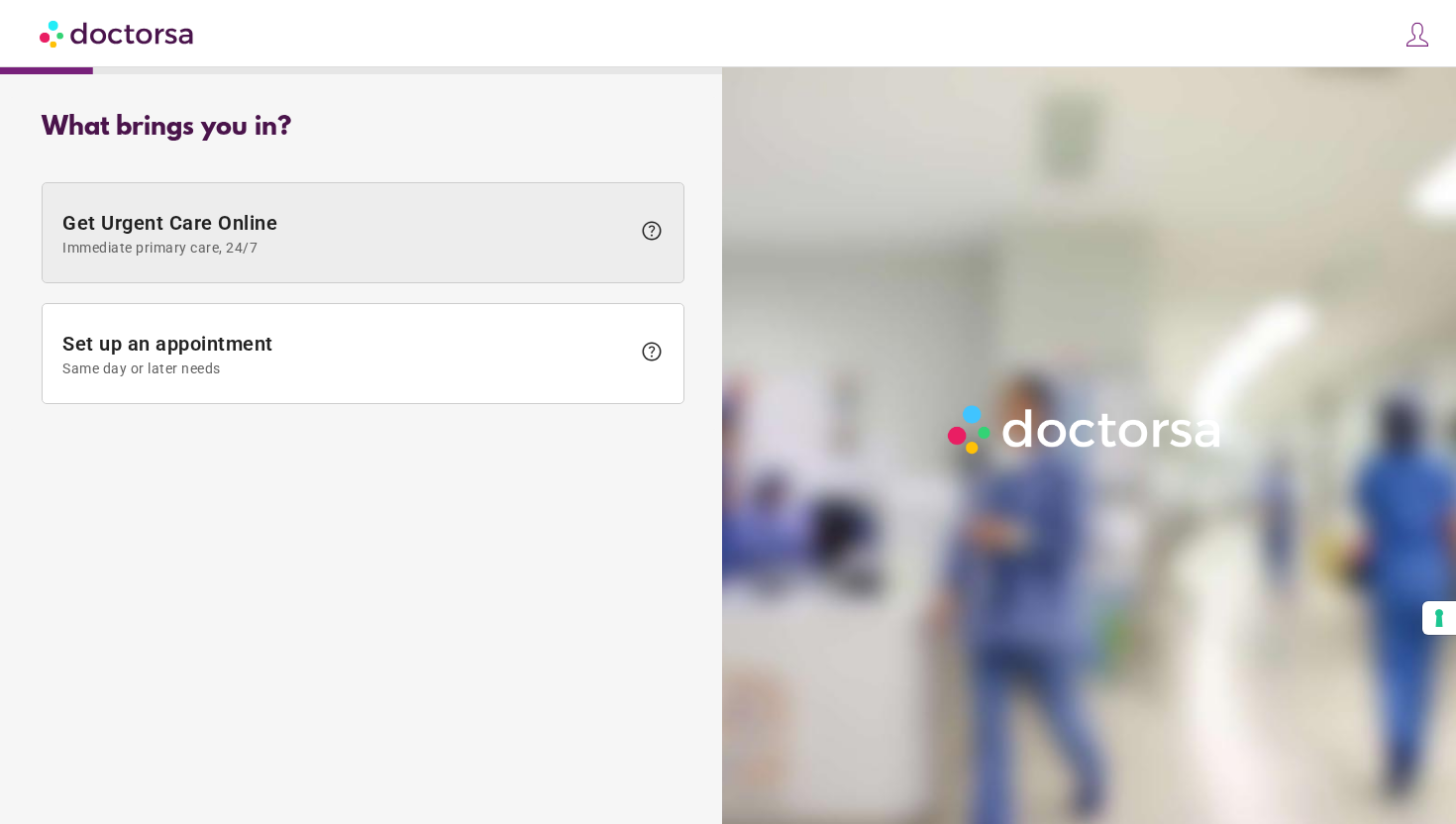 click on "Get Urgent Care Online
Immediate primary care, 24/7" at bounding box center (346, 233) 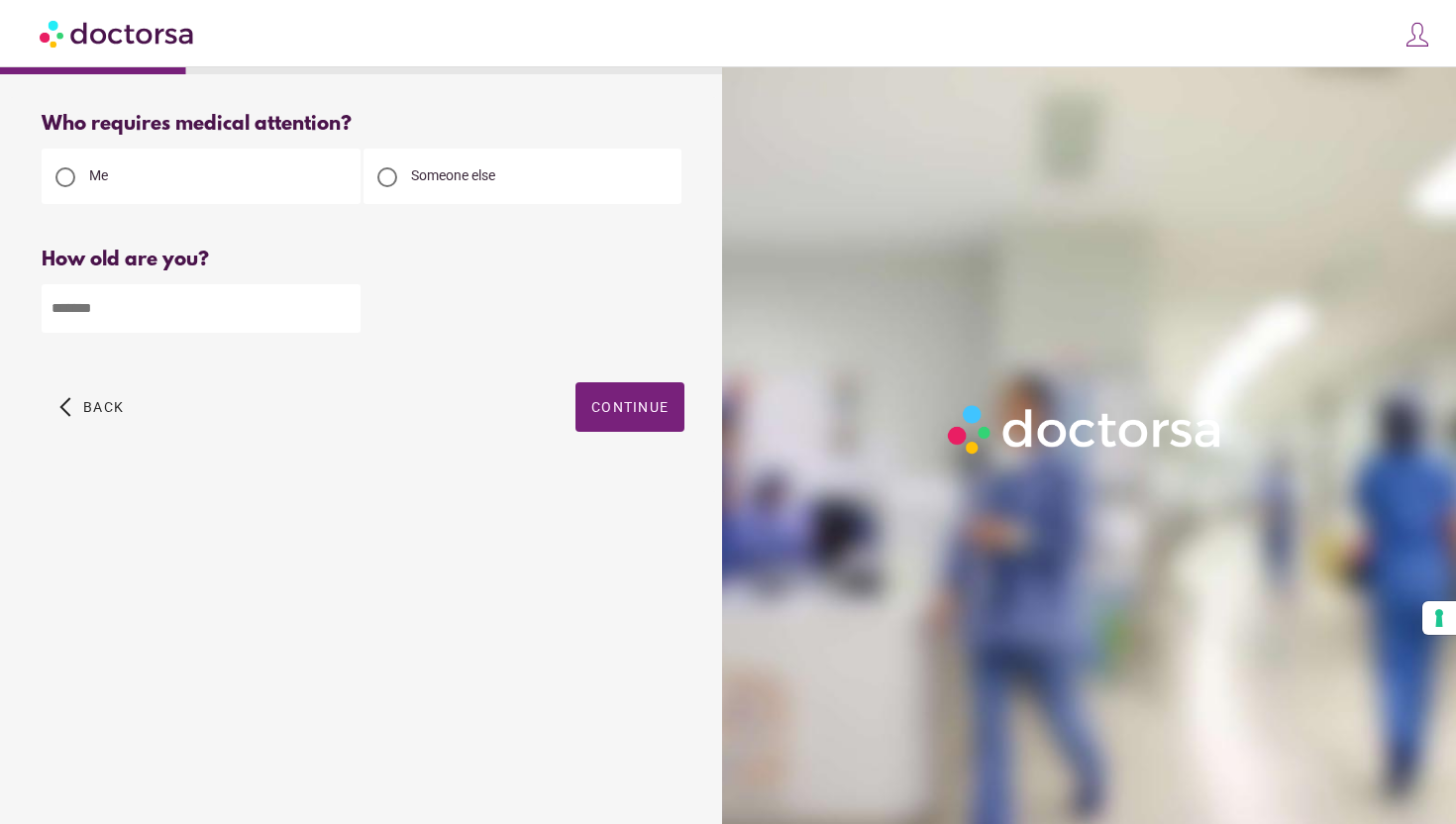 click at bounding box center (201, 308) 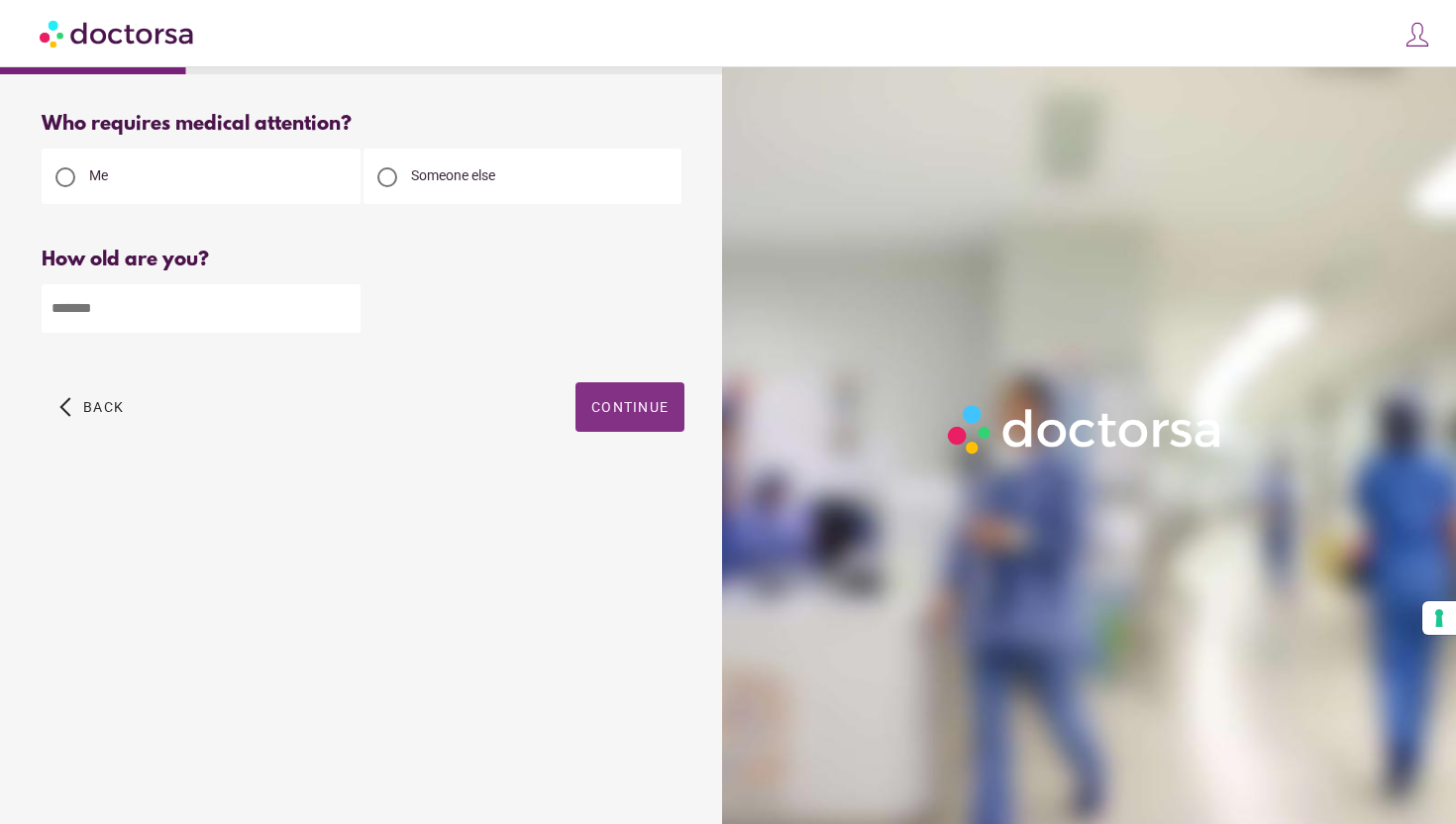 type on "**" 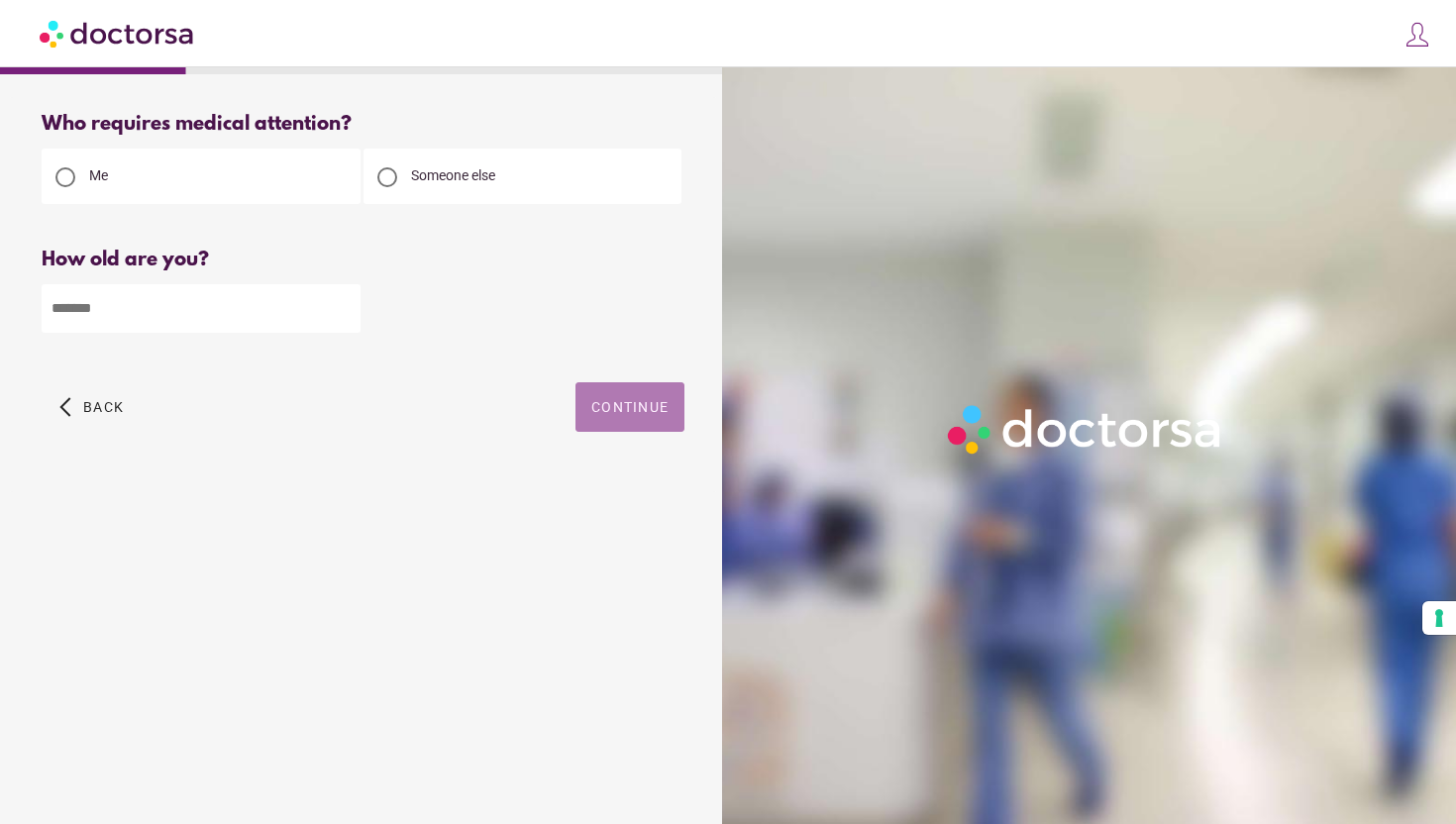 click at bounding box center (630, 407) 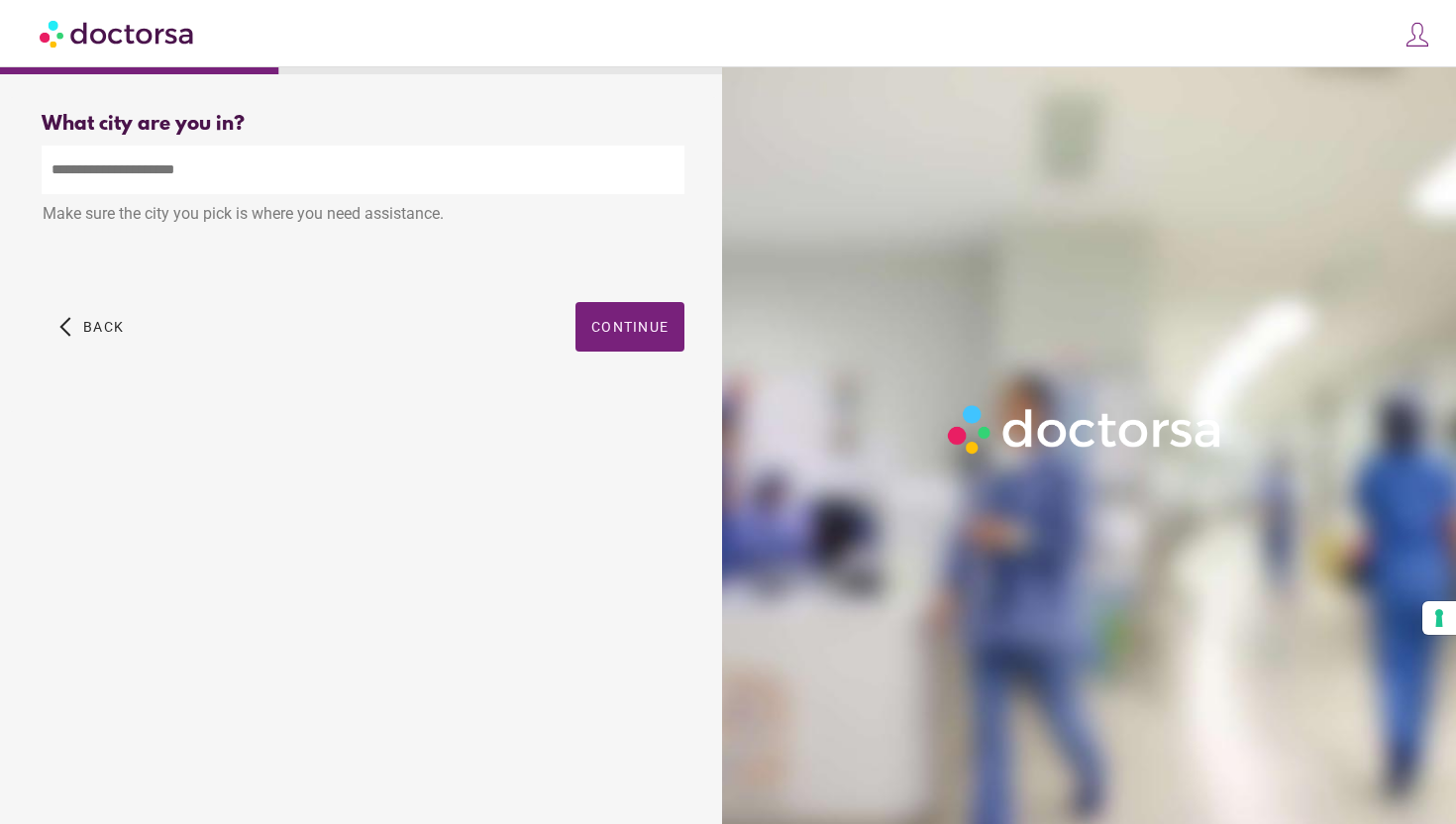 click at bounding box center (363, 169) 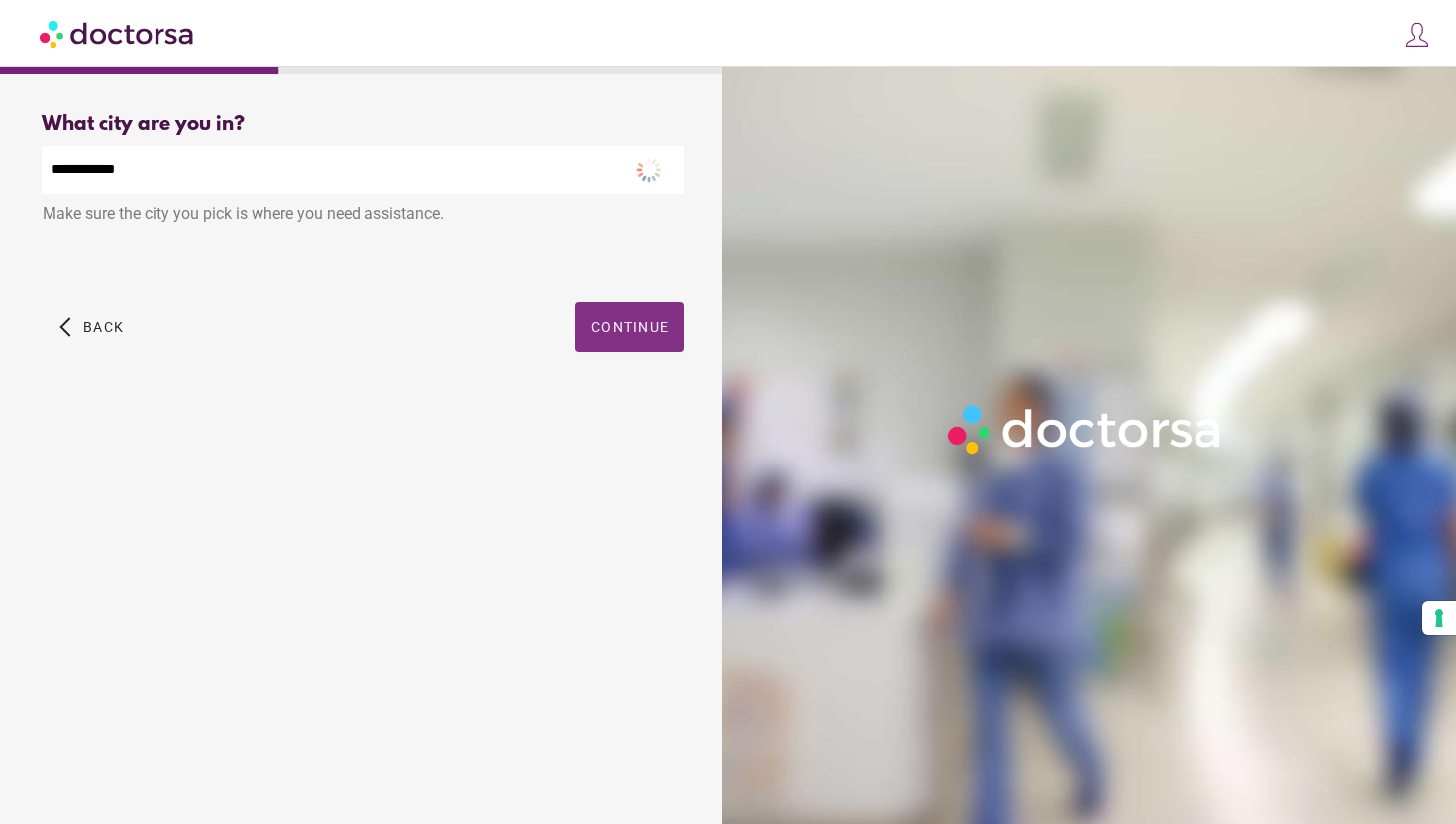 click on "**********" at bounding box center (363, 255) 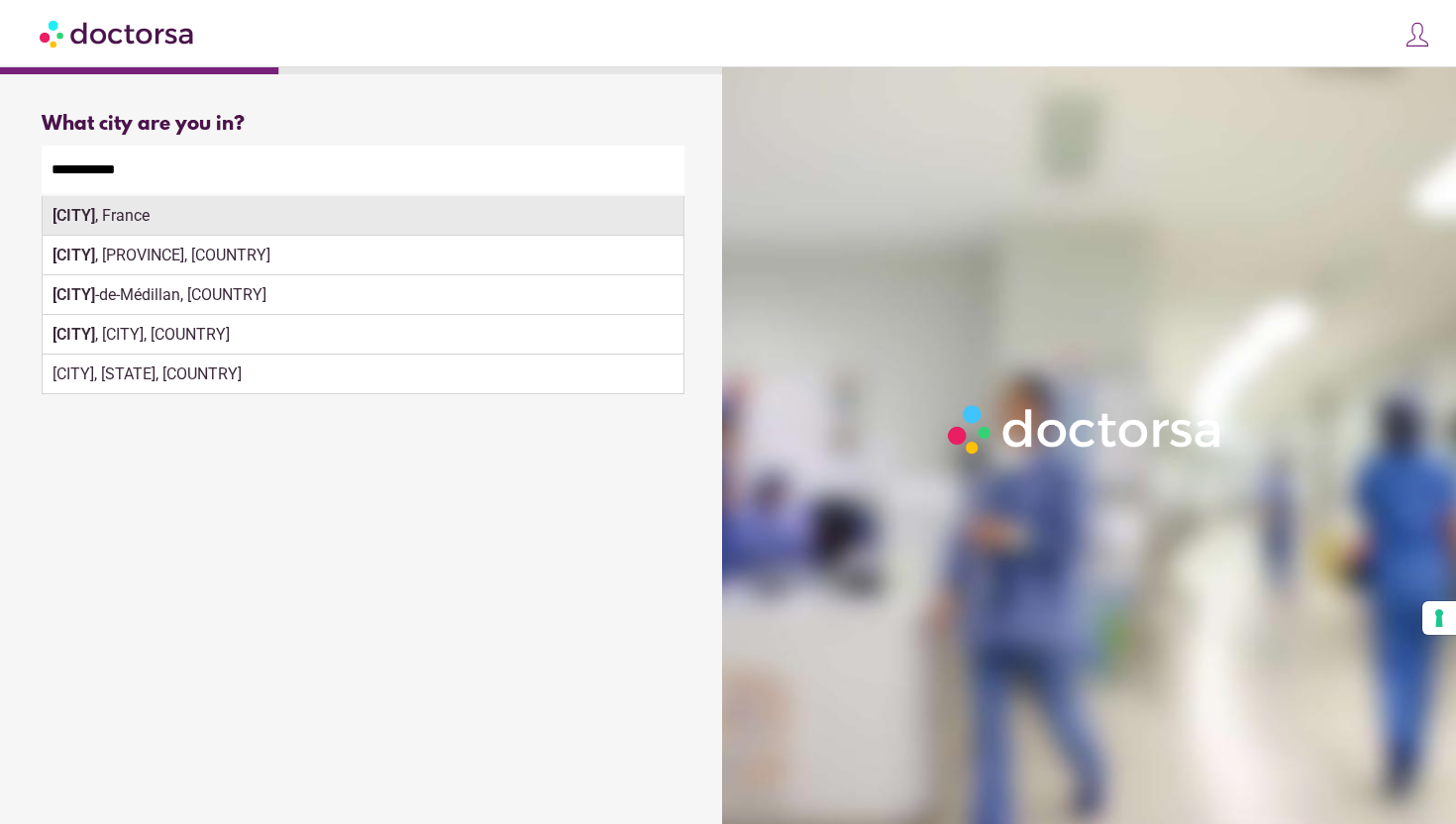 click on "Montpellier , France" at bounding box center (363, 216) 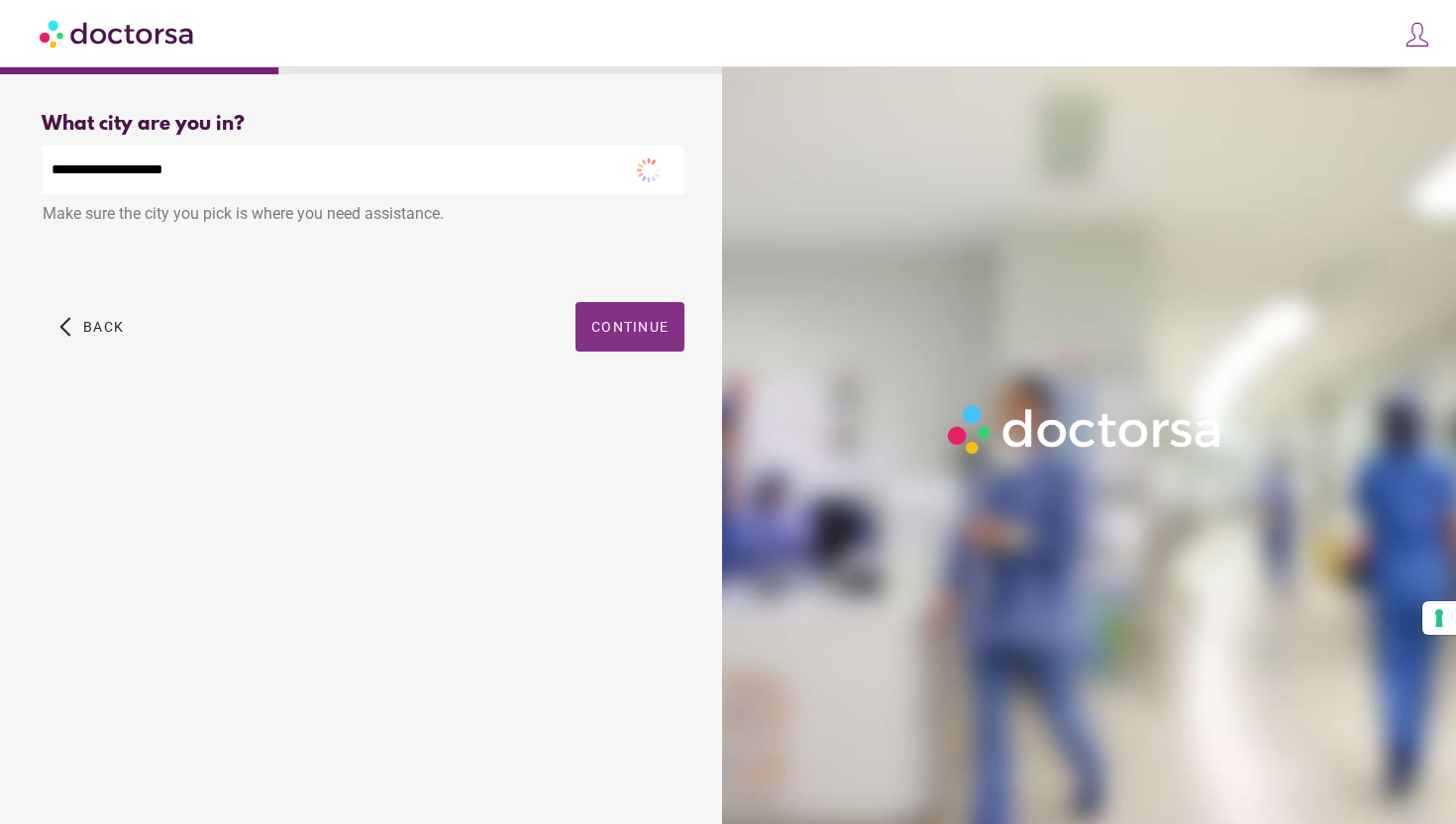 click on "Continue" at bounding box center (630, 327) 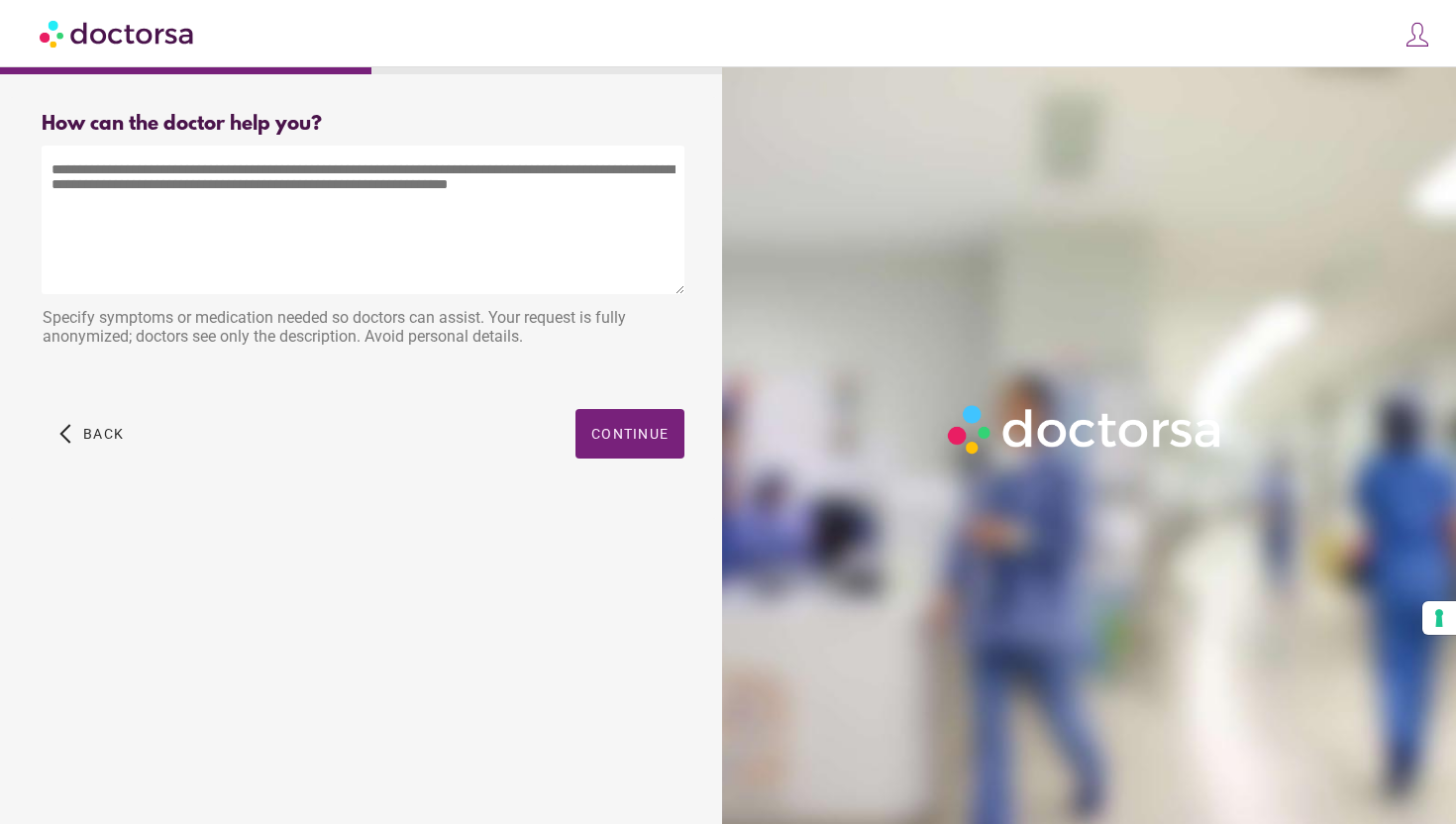 click at bounding box center (363, 220) 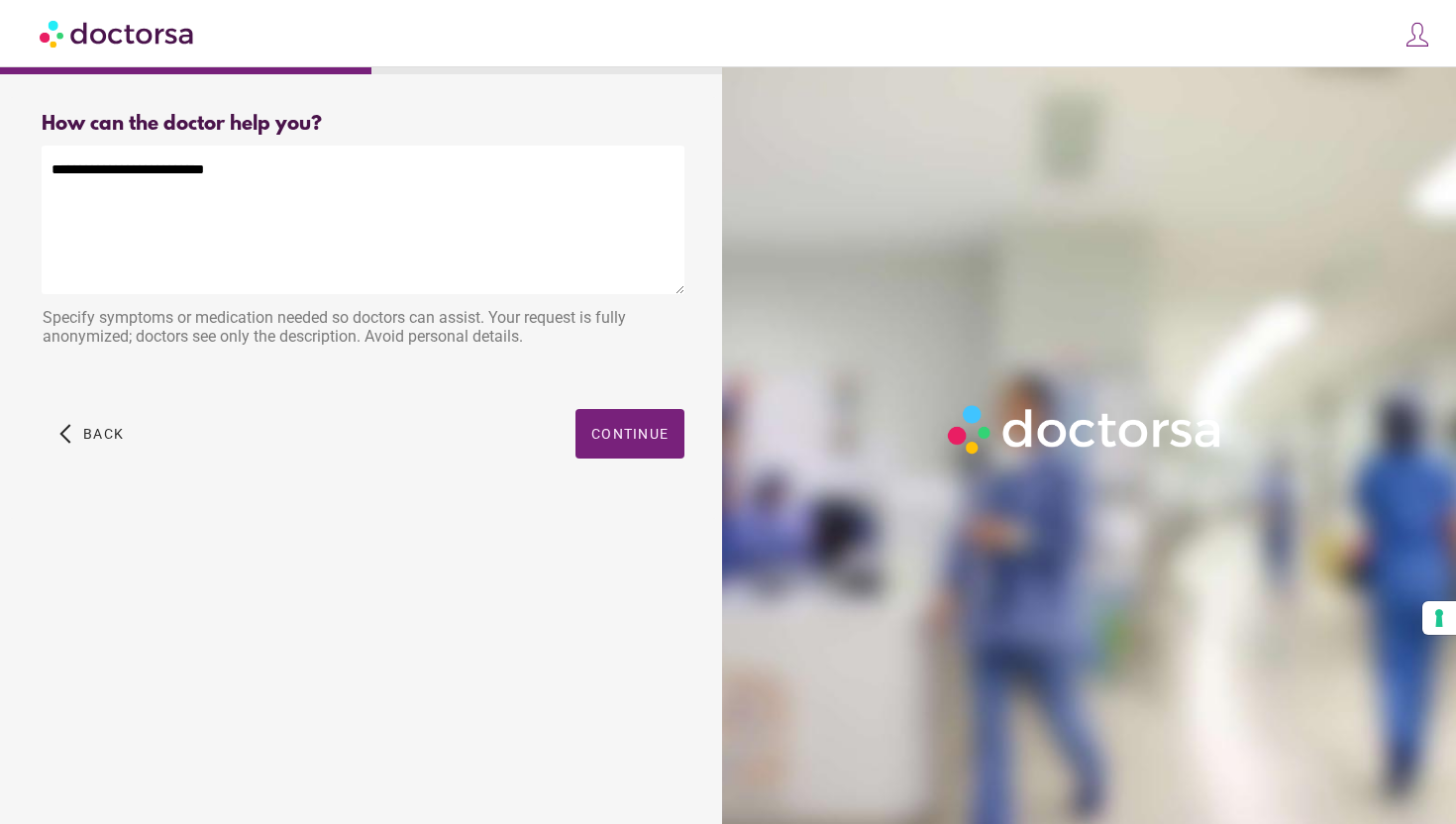 click on "**********" at bounding box center (363, 220) 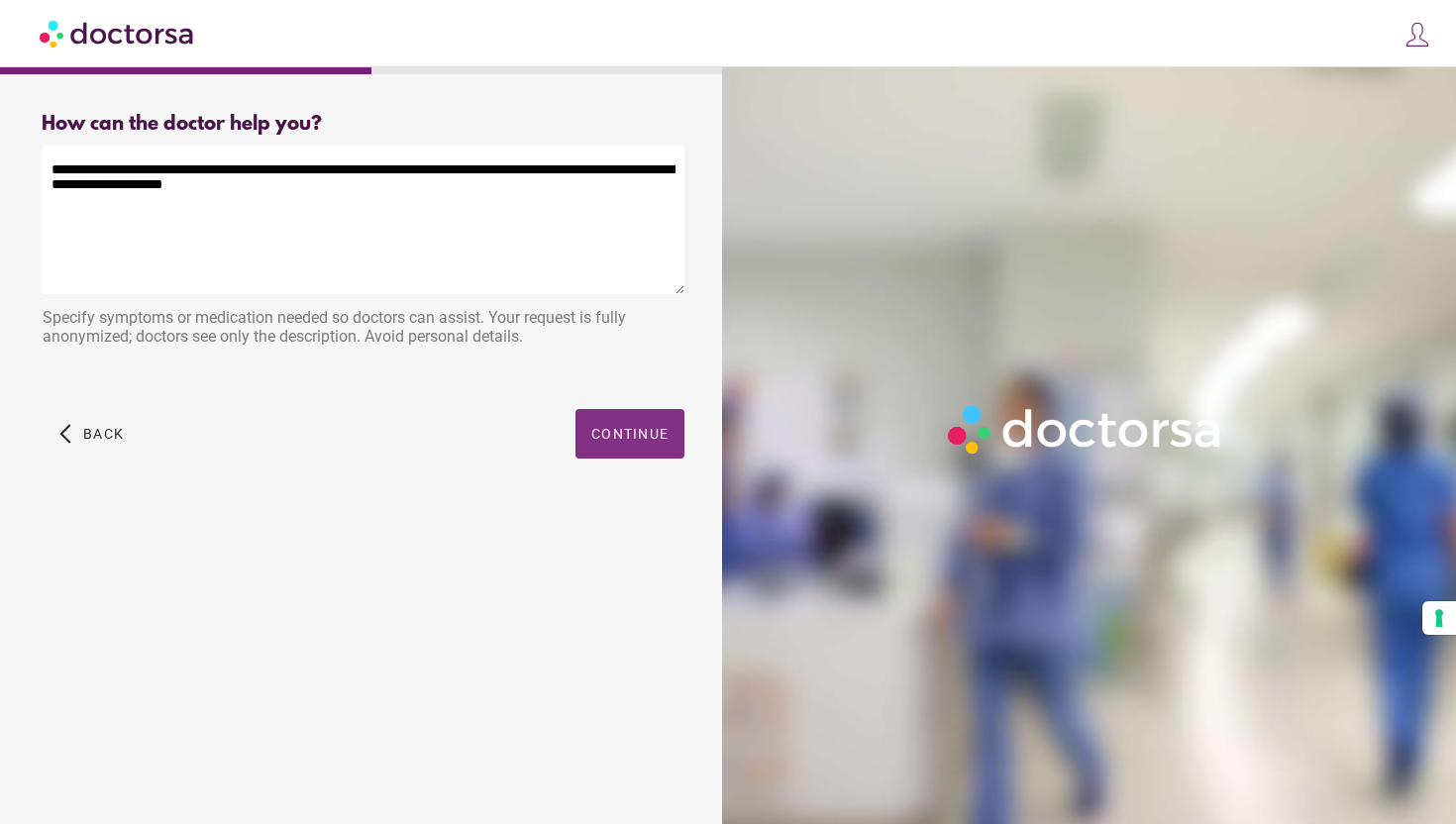 type on "**********" 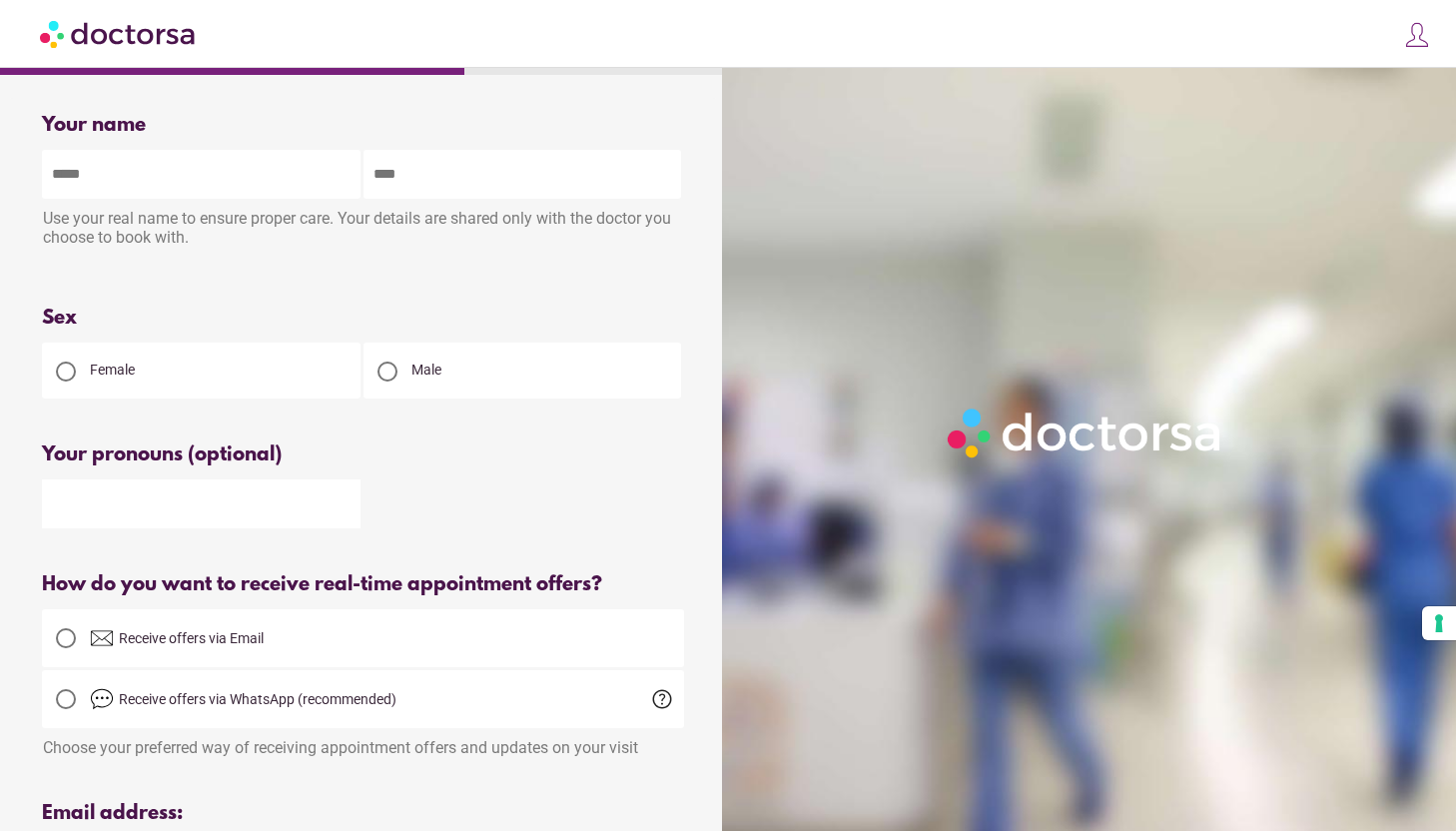 click at bounding box center (201, 174) 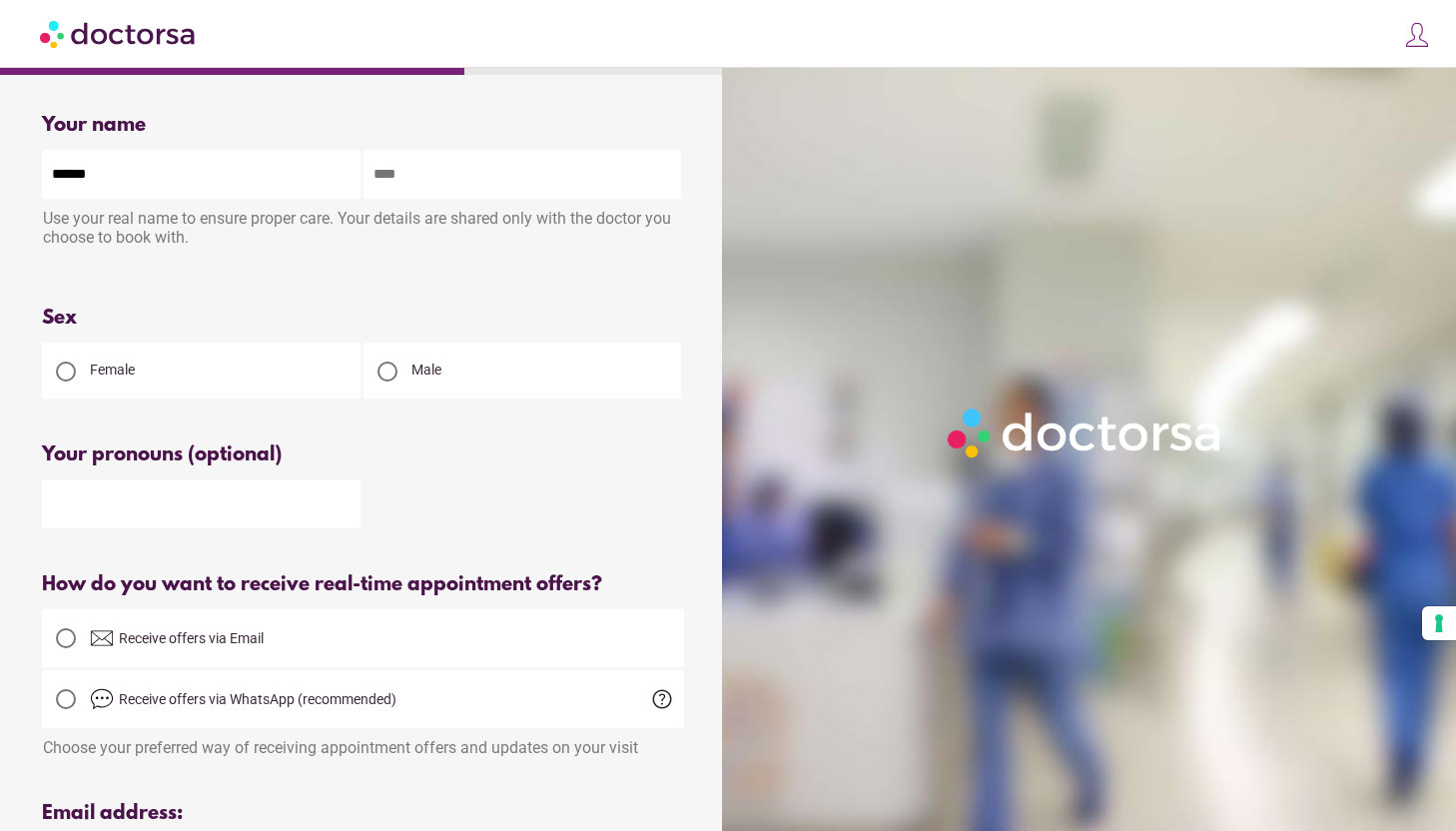 type on "*****" 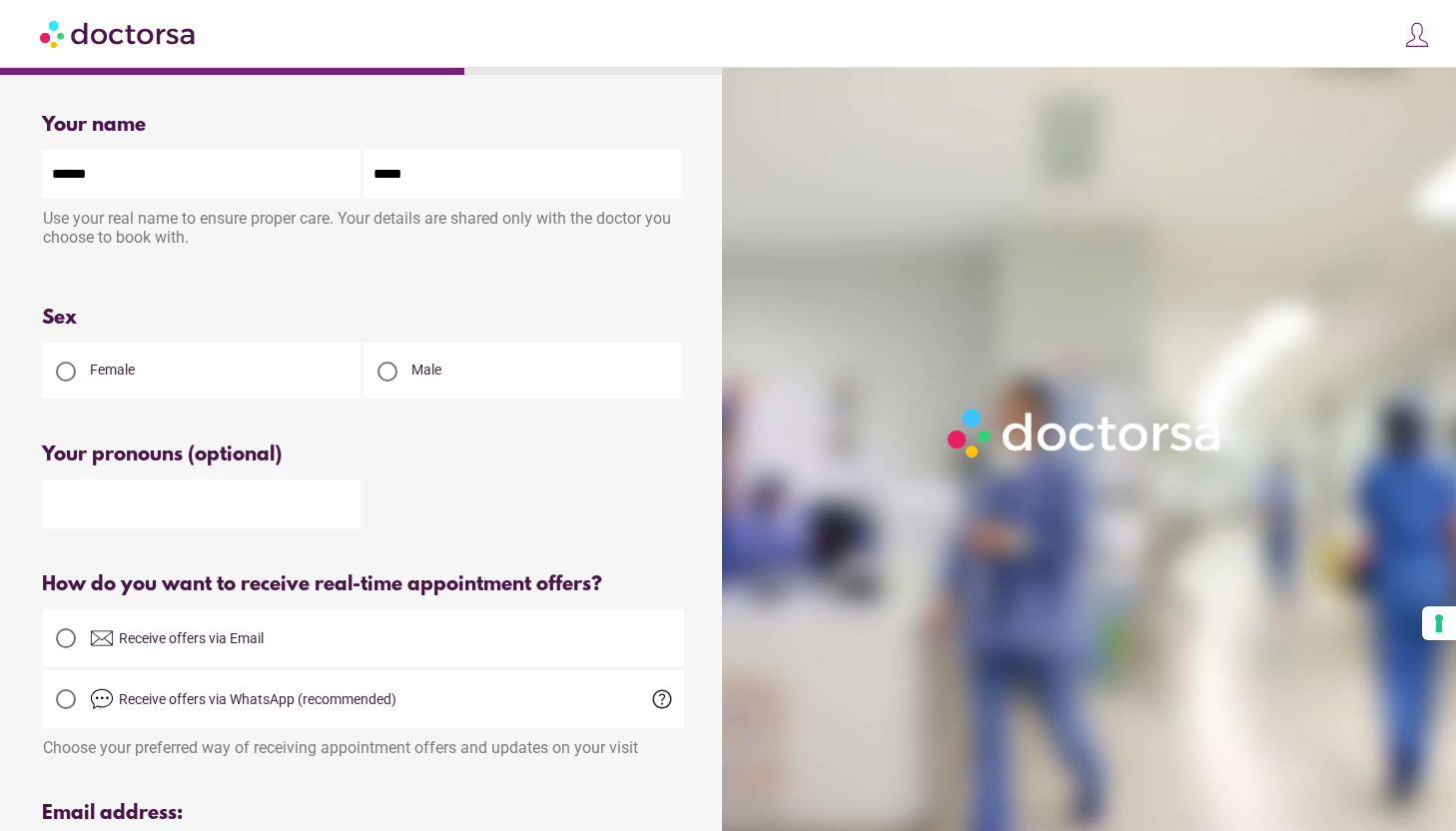 type on "**********" 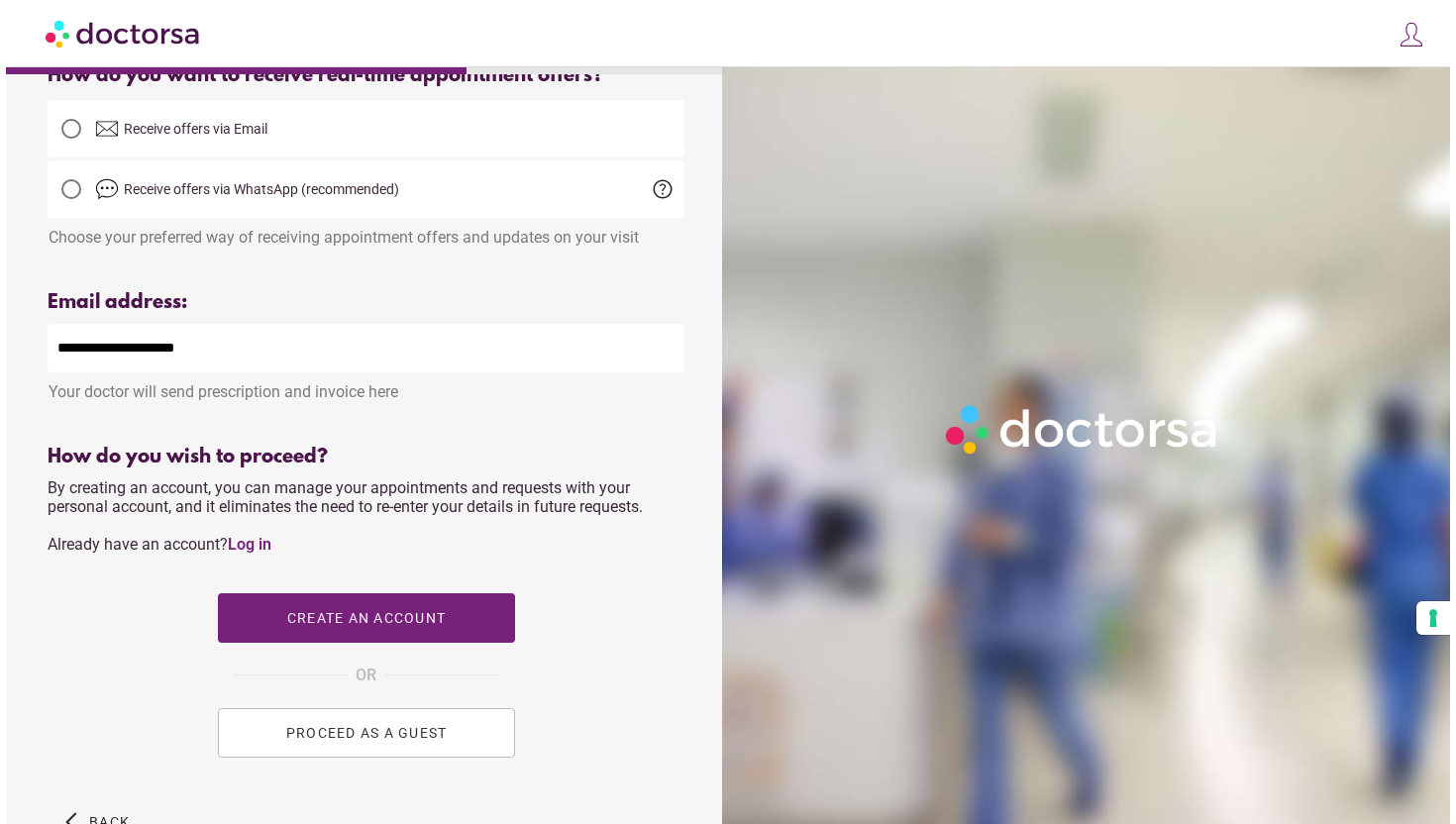 scroll, scrollTop: 576, scrollLeft: 0, axis: vertical 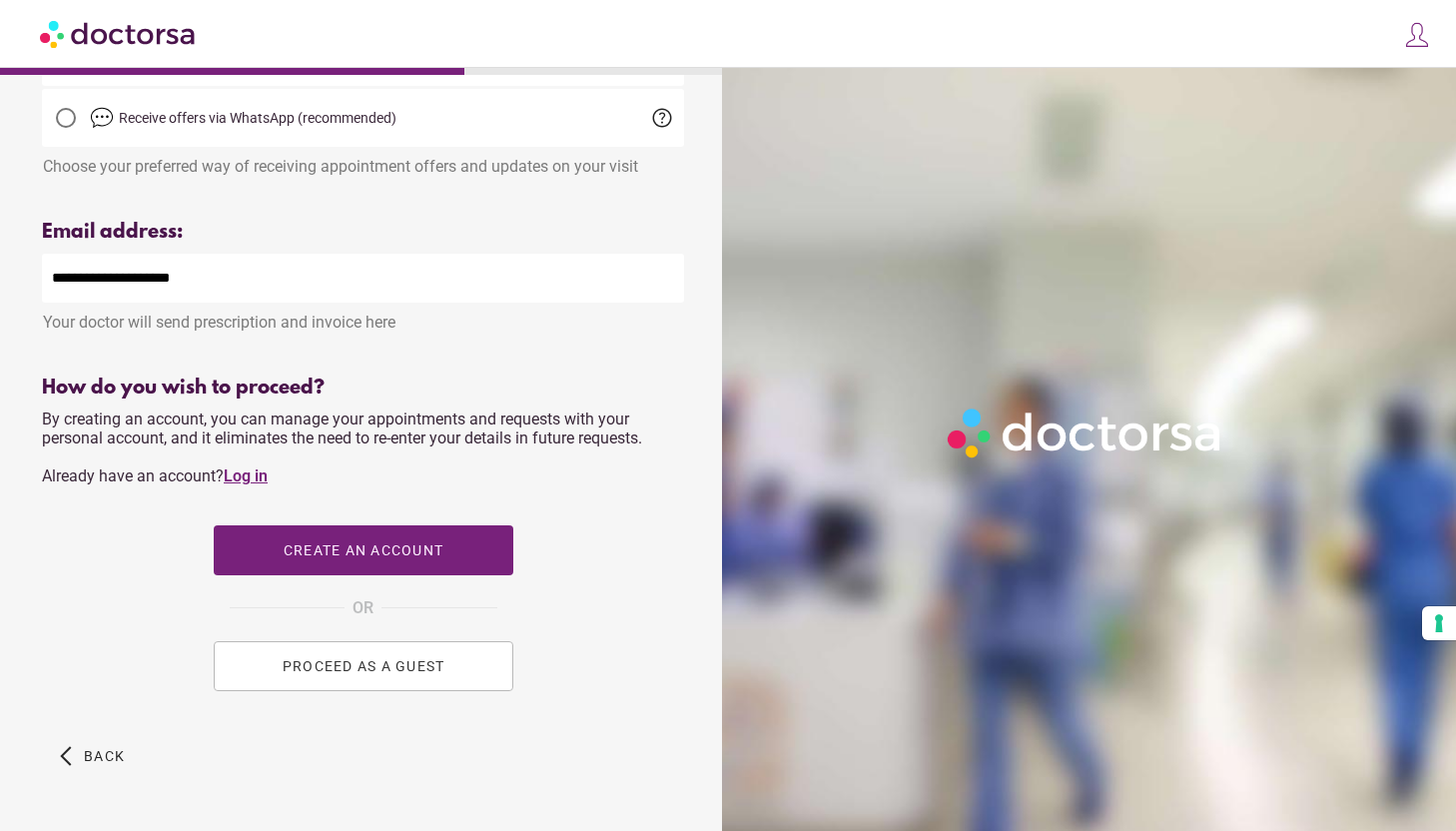 click on "Log in" at bounding box center [246, 475] 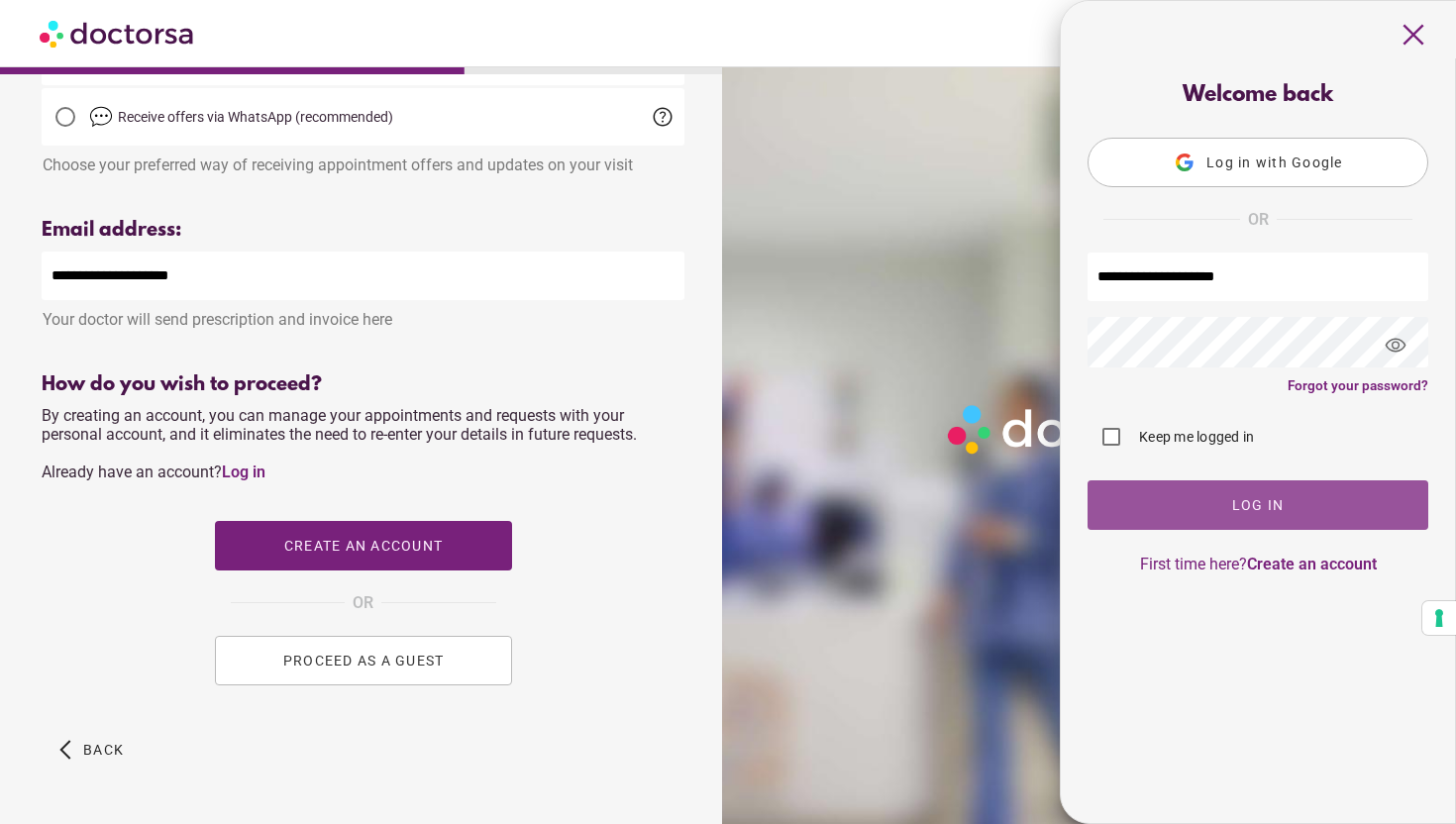 click at bounding box center (1258, 505) 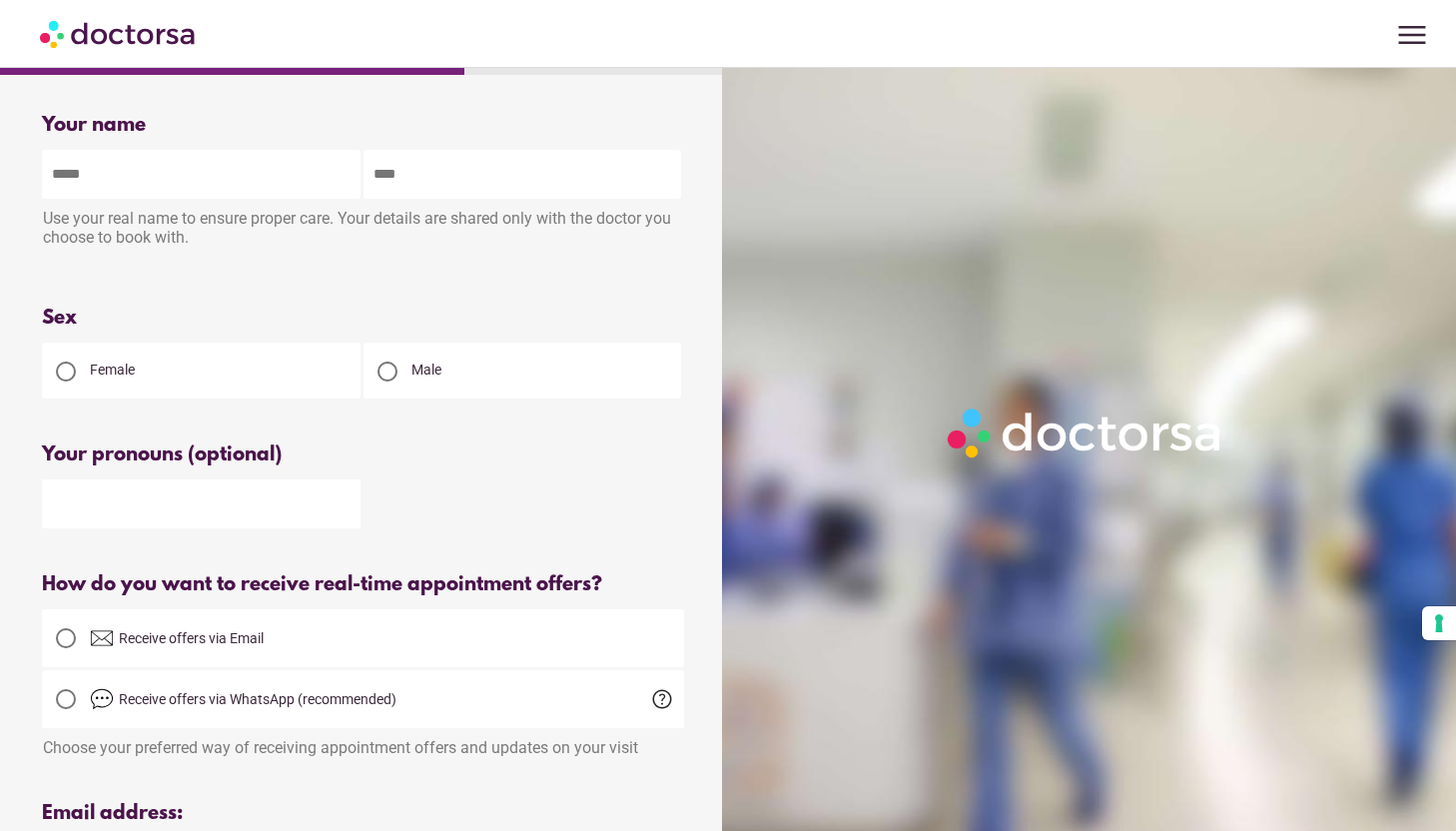 scroll, scrollTop: 0, scrollLeft: 0, axis: both 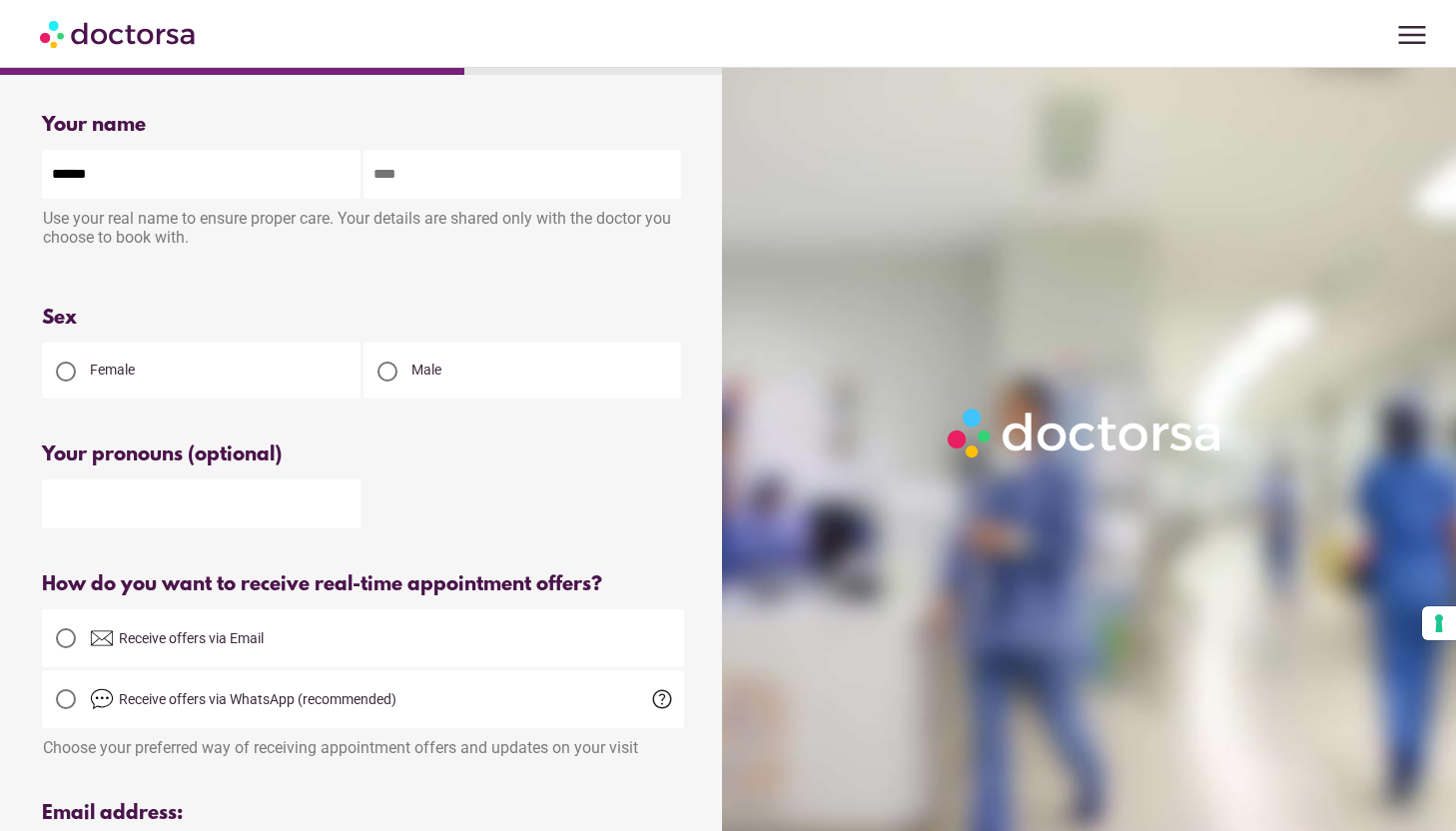 type on "*****" 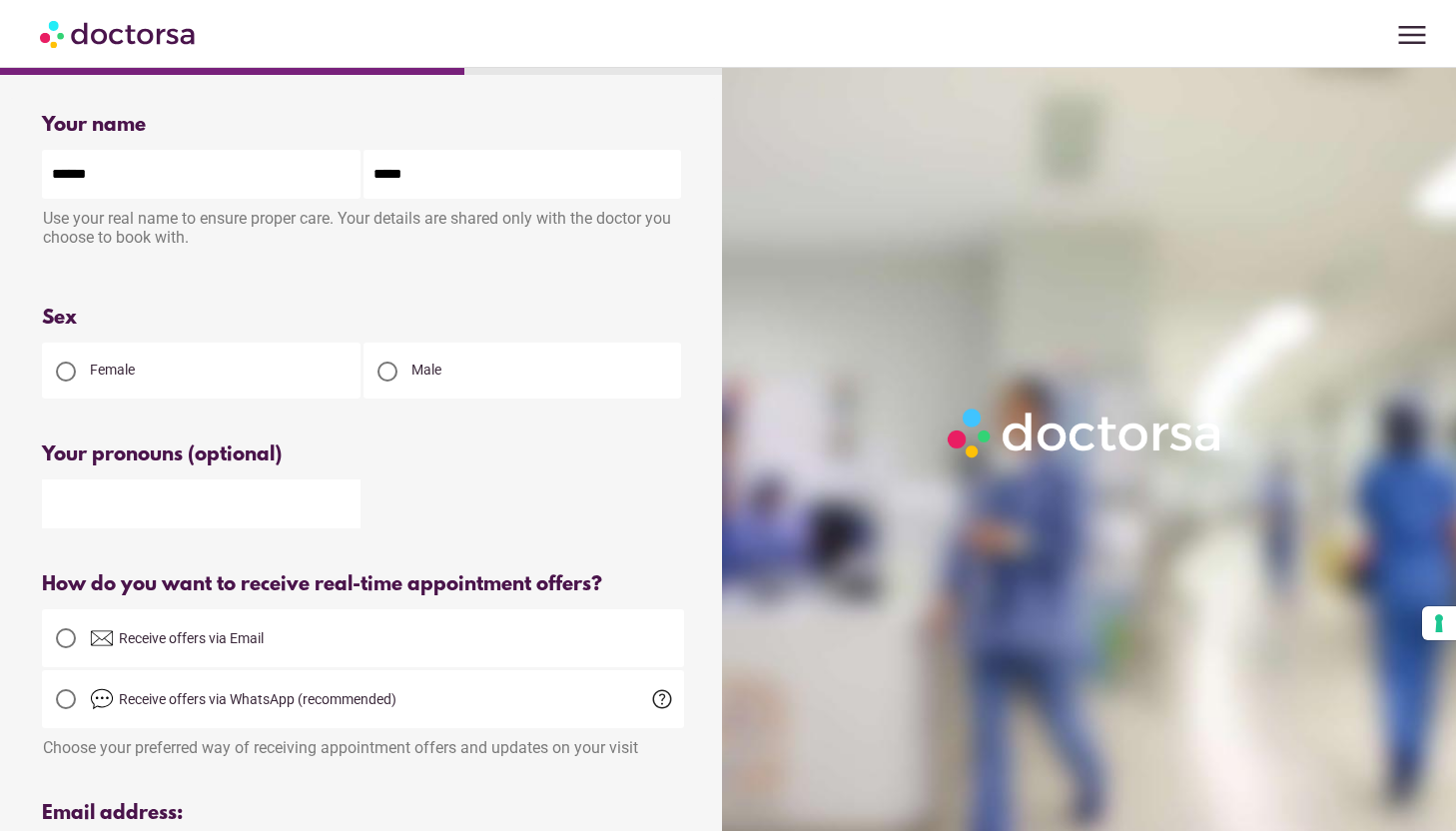 type on "**********" 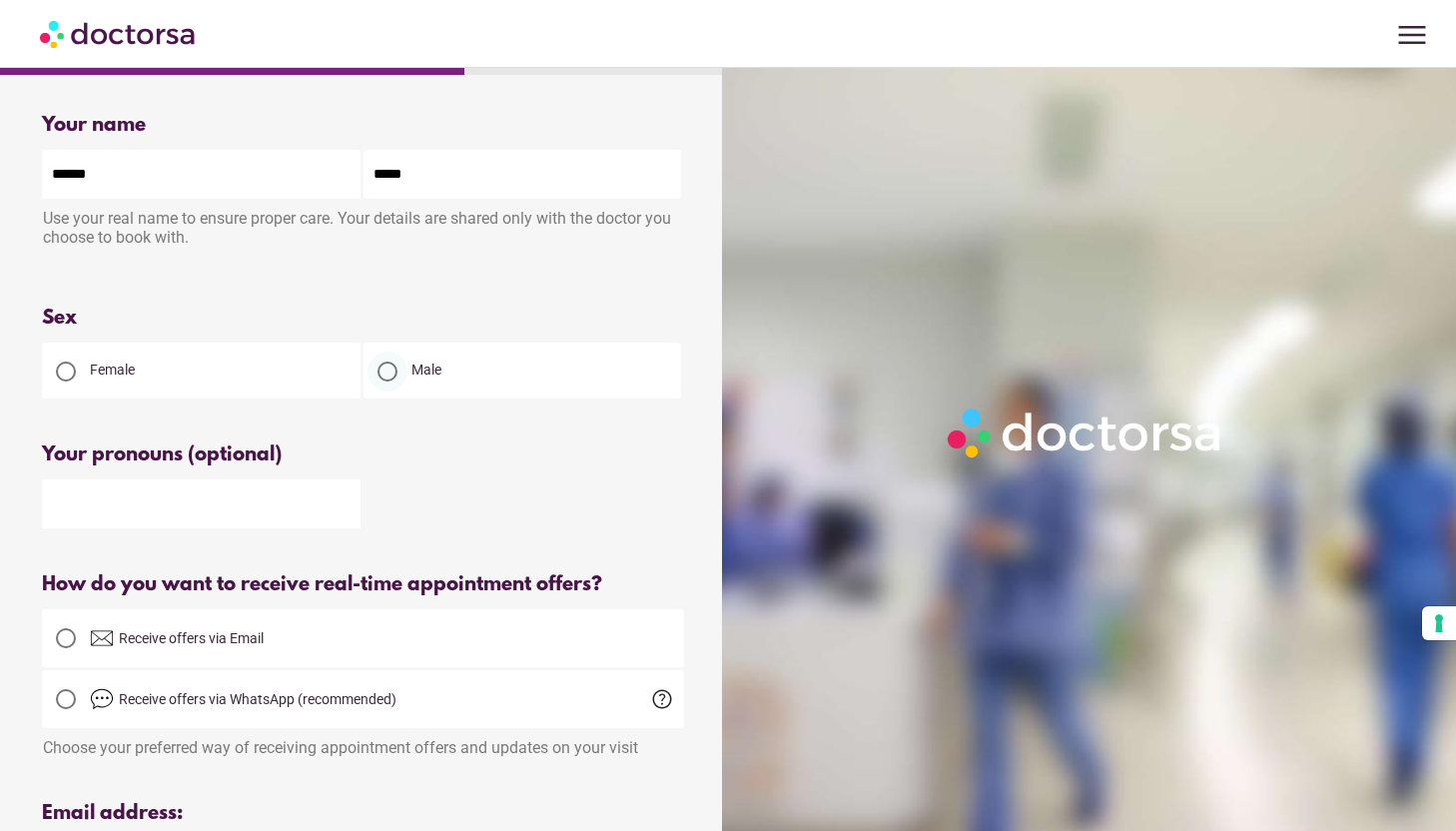 click at bounding box center [387, 372] 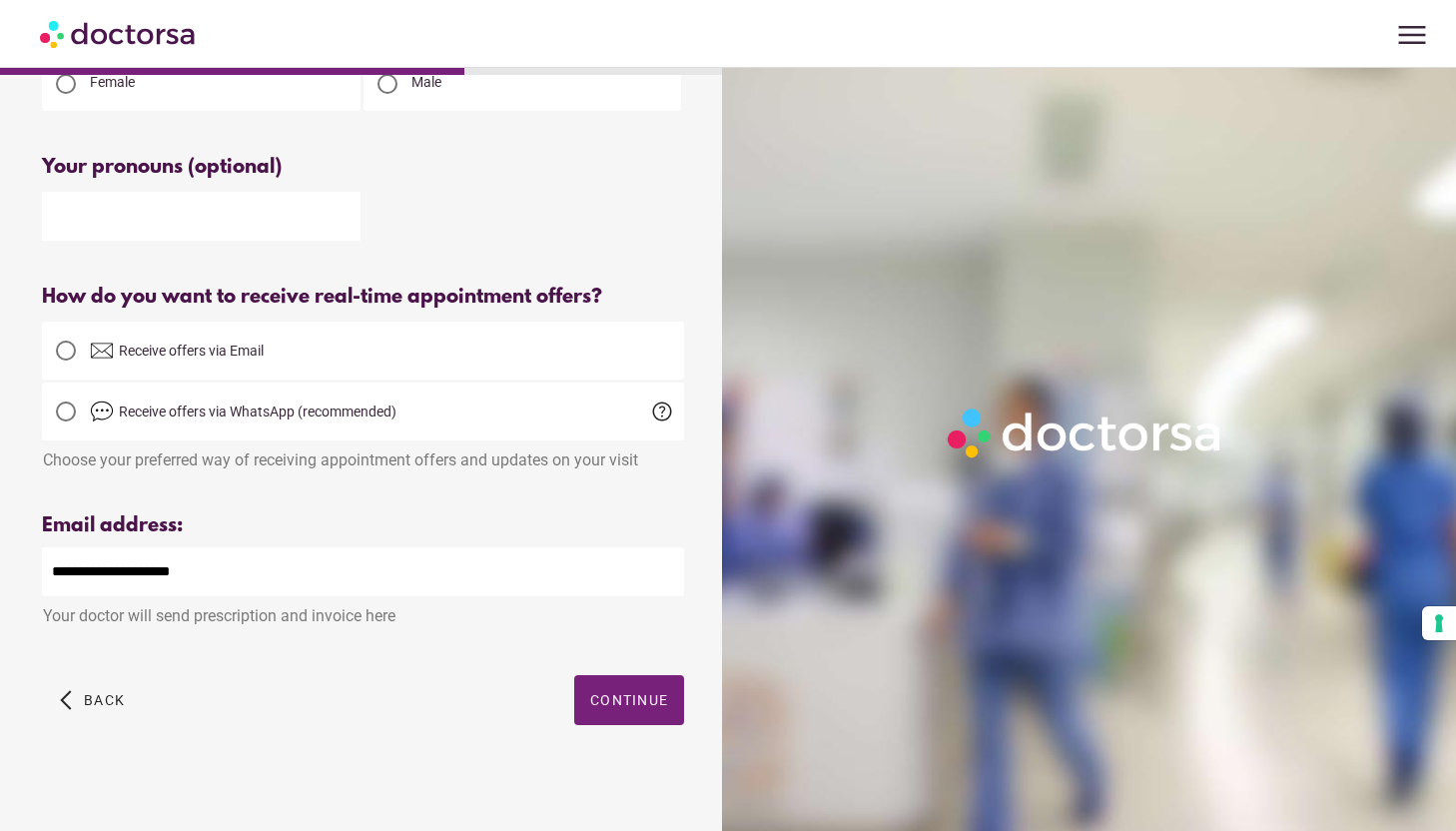 scroll, scrollTop: 299, scrollLeft: 0, axis: vertical 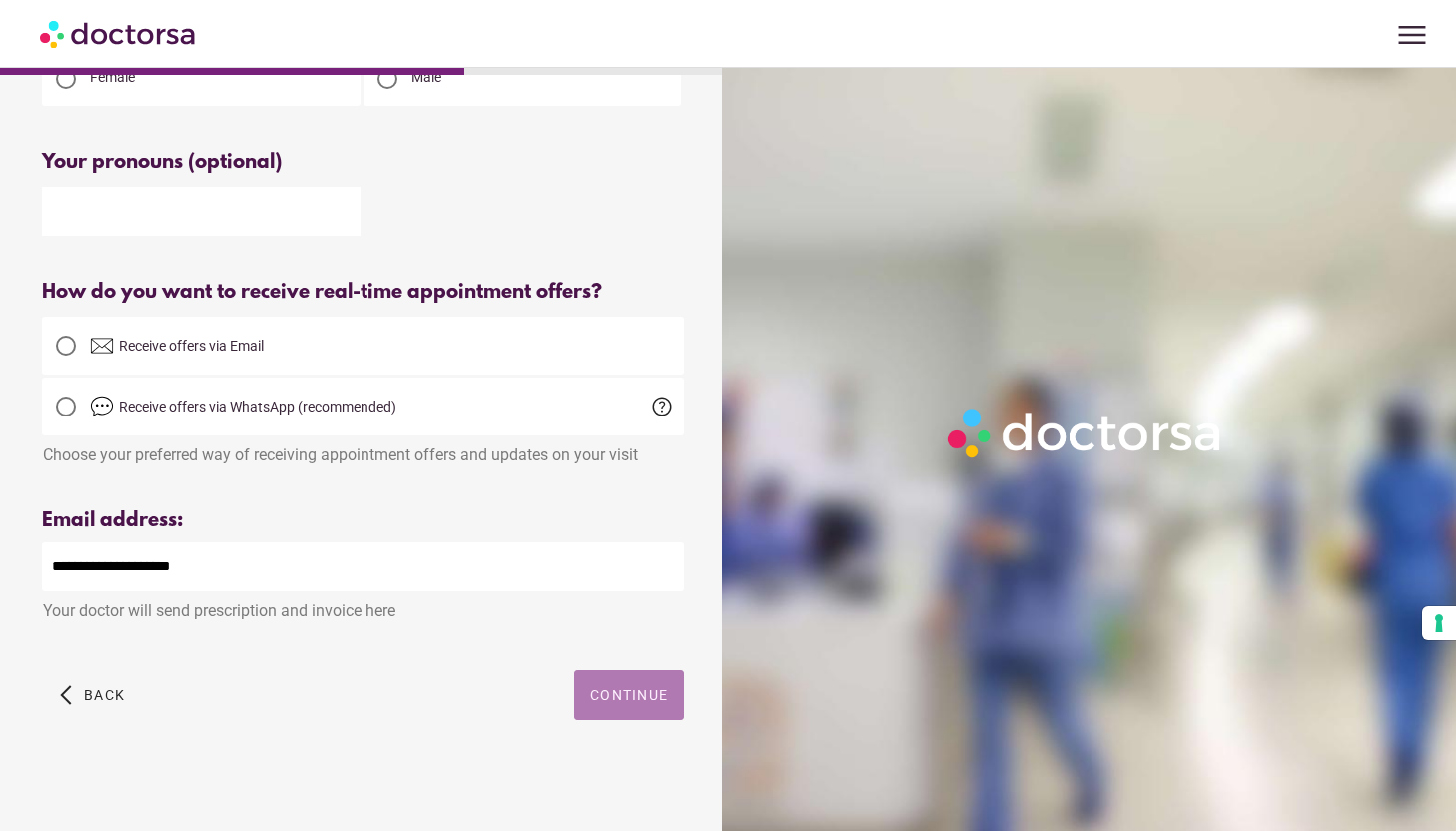click at bounding box center [629, 695] 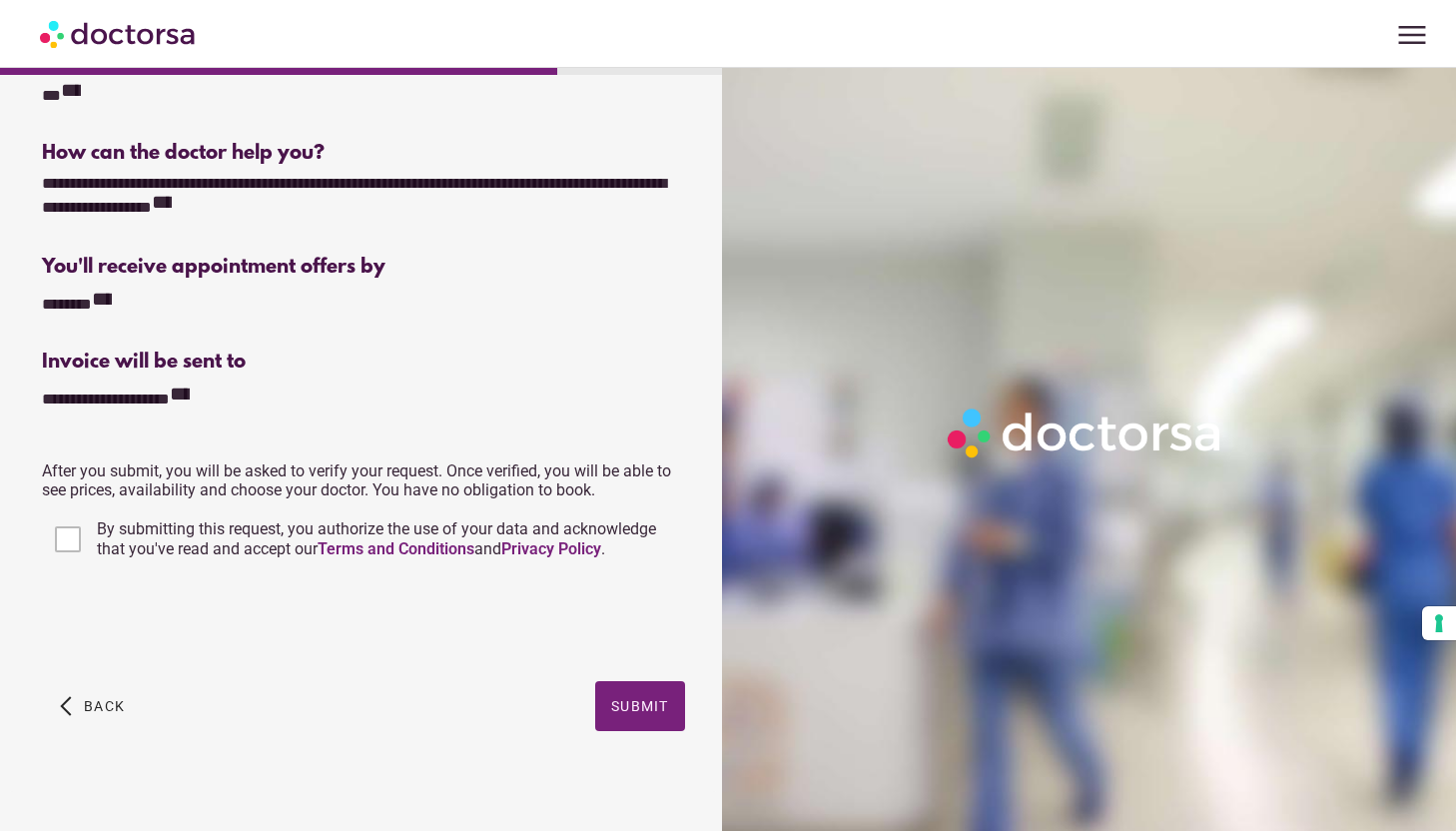 scroll, scrollTop: 321, scrollLeft: 0, axis: vertical 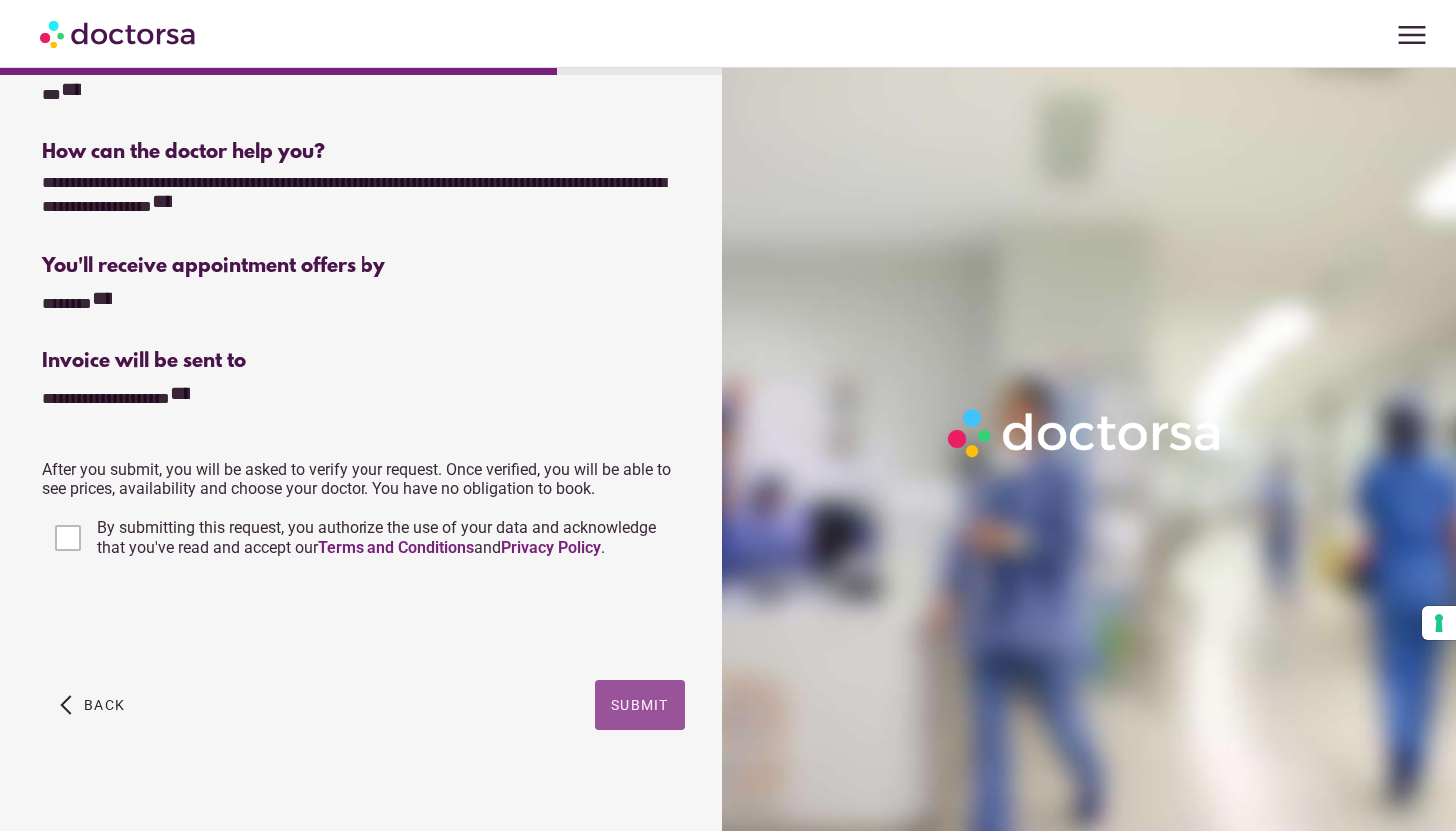 click on "Submit" at bounding box center (640, 705) 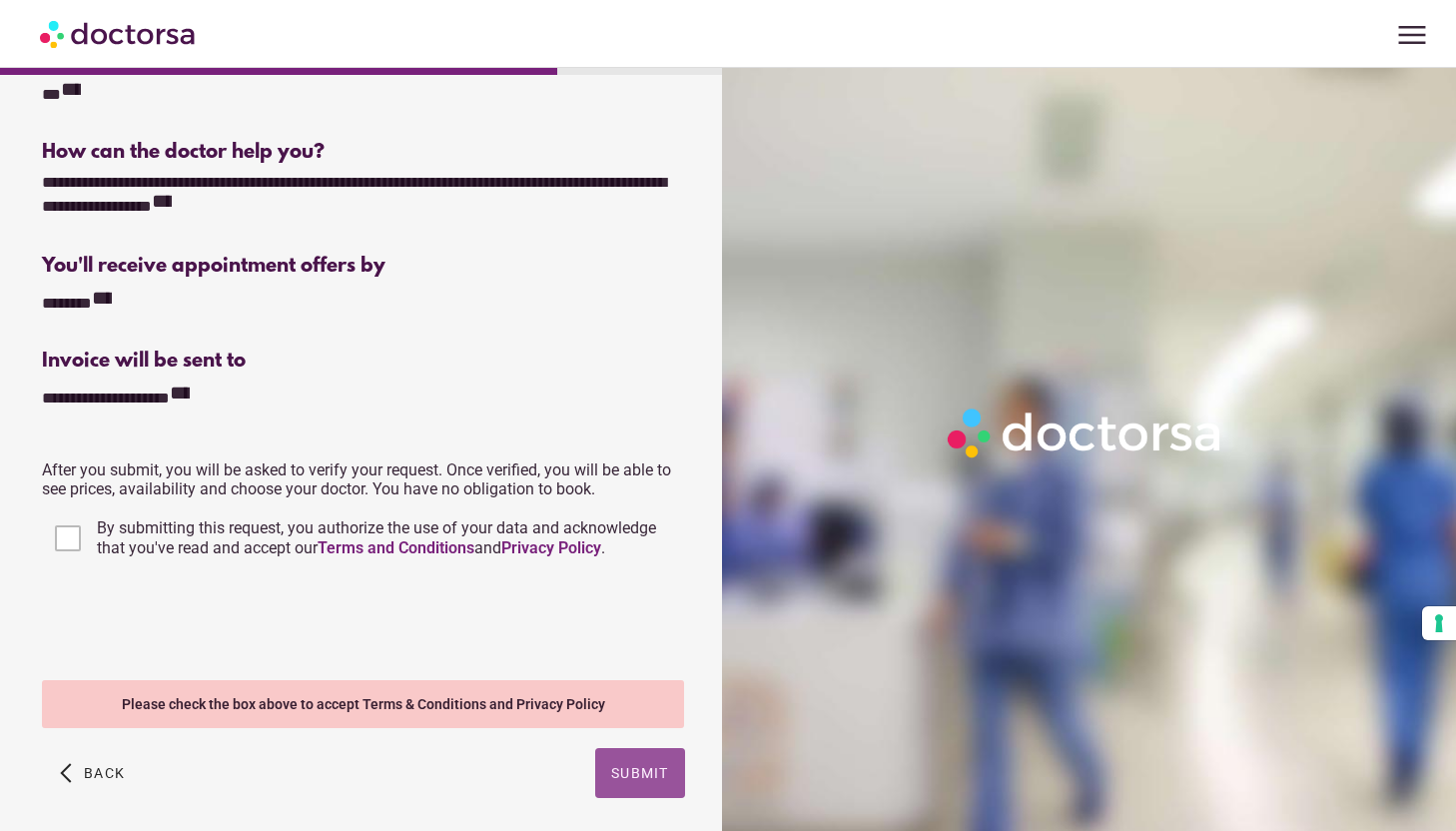 click on "Submit" at bounding box center (640, 773) 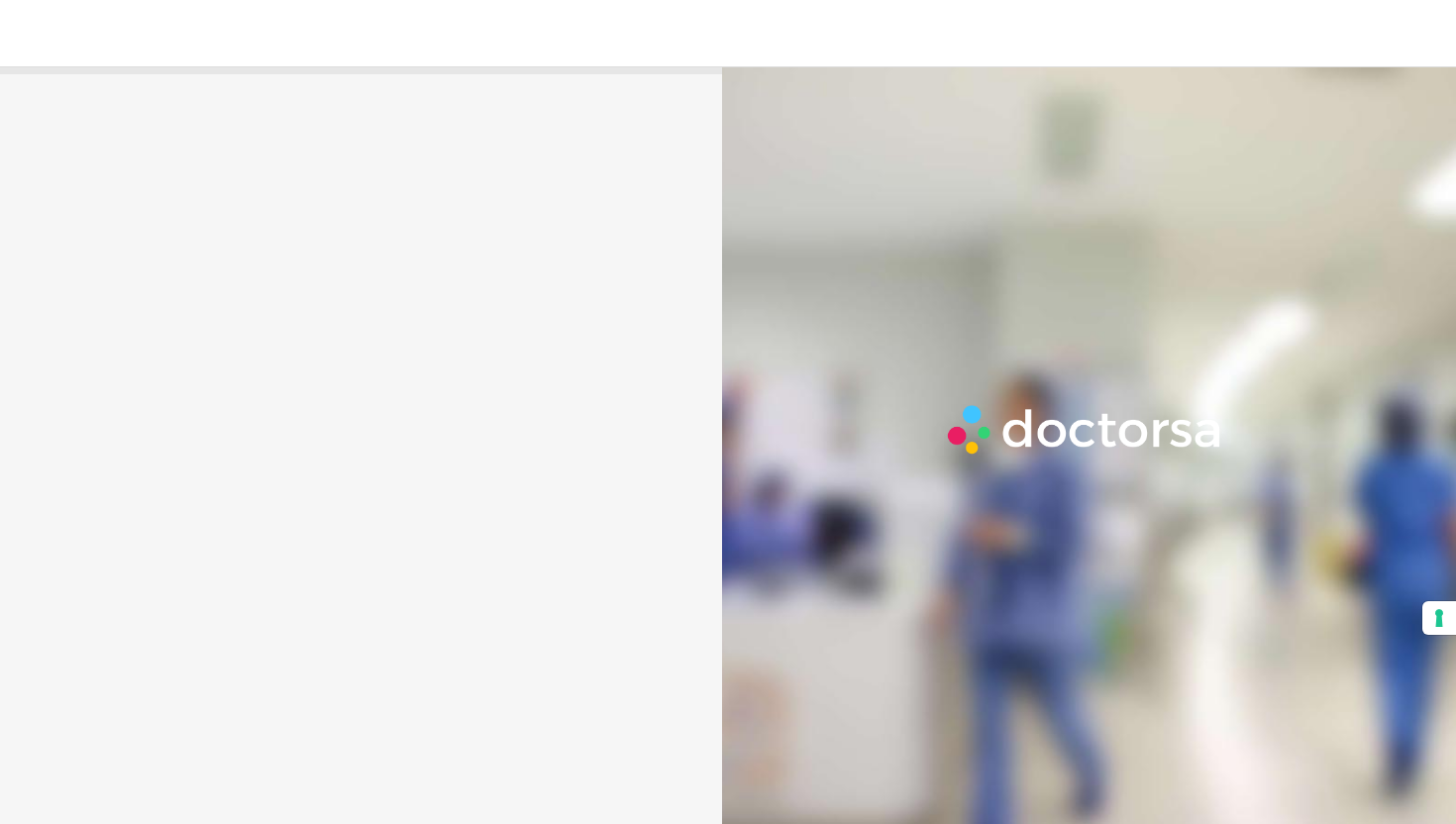 scroll, scrollTop: 0, scrollLeft: 0, axis: both 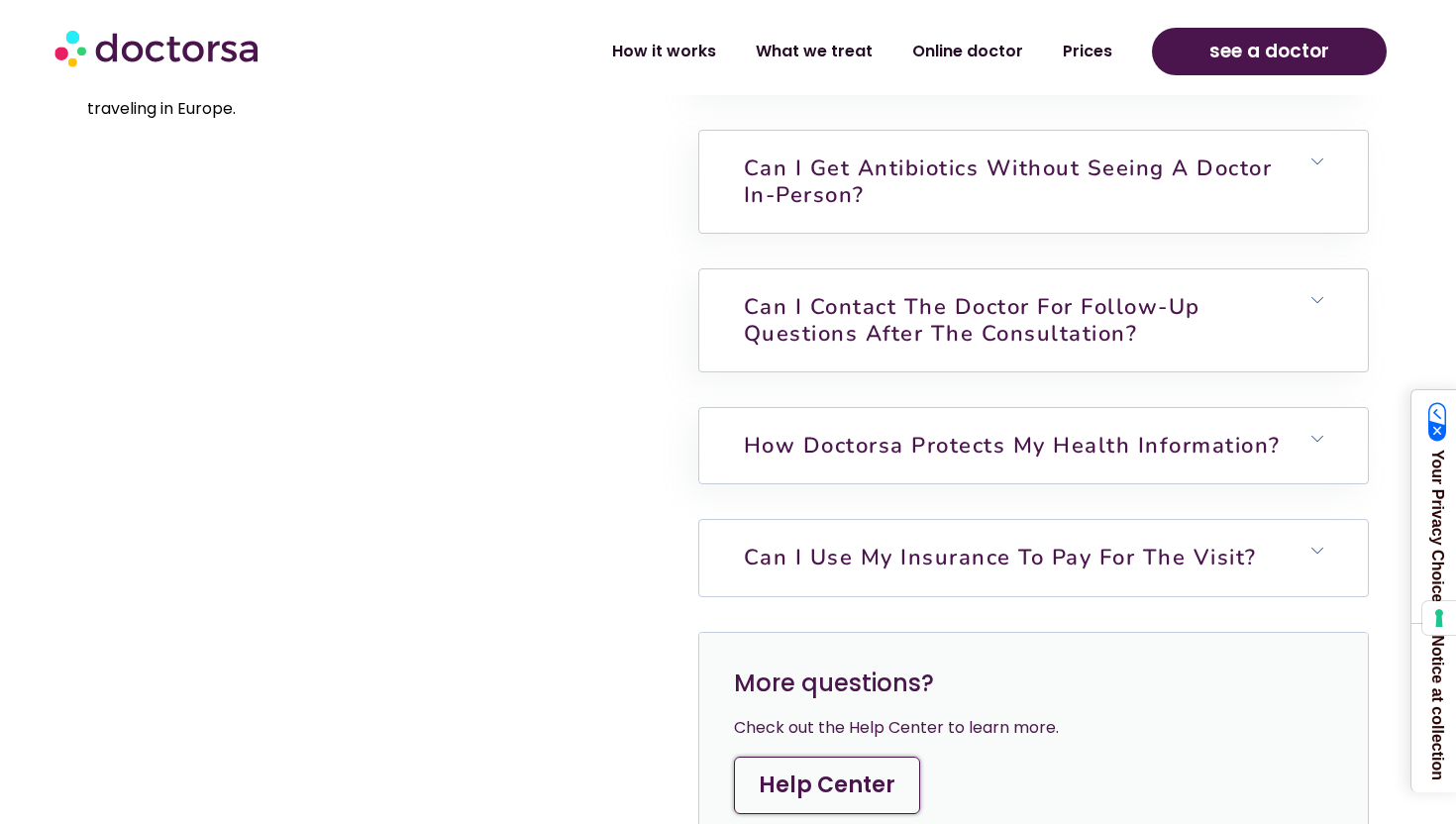 click on "Can I use my insurance to pay for the visit?" at bounding box center (1000, 558) 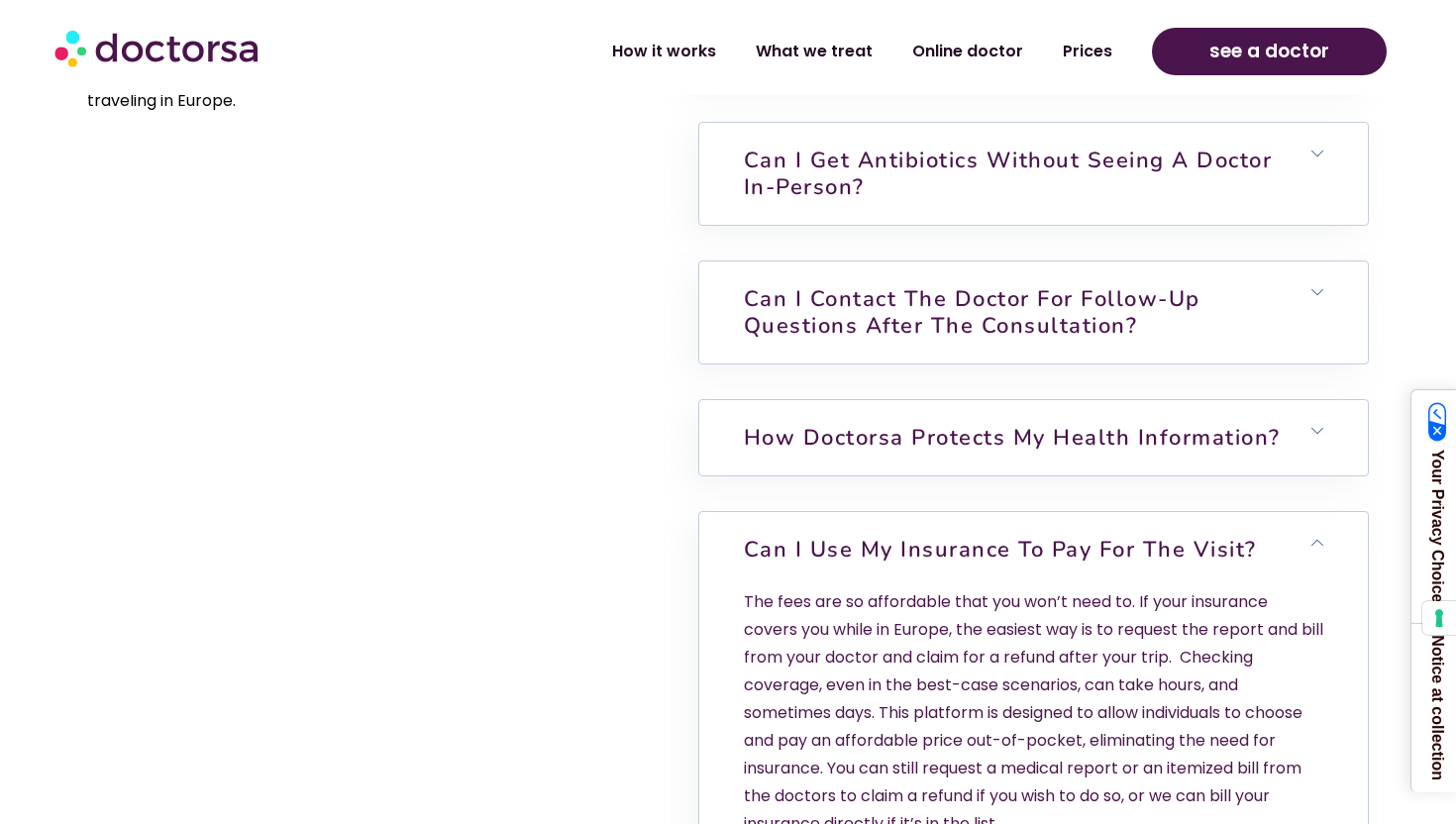 scroll, scrollTop: 4714, scrollLeft: 0, axis: vertical 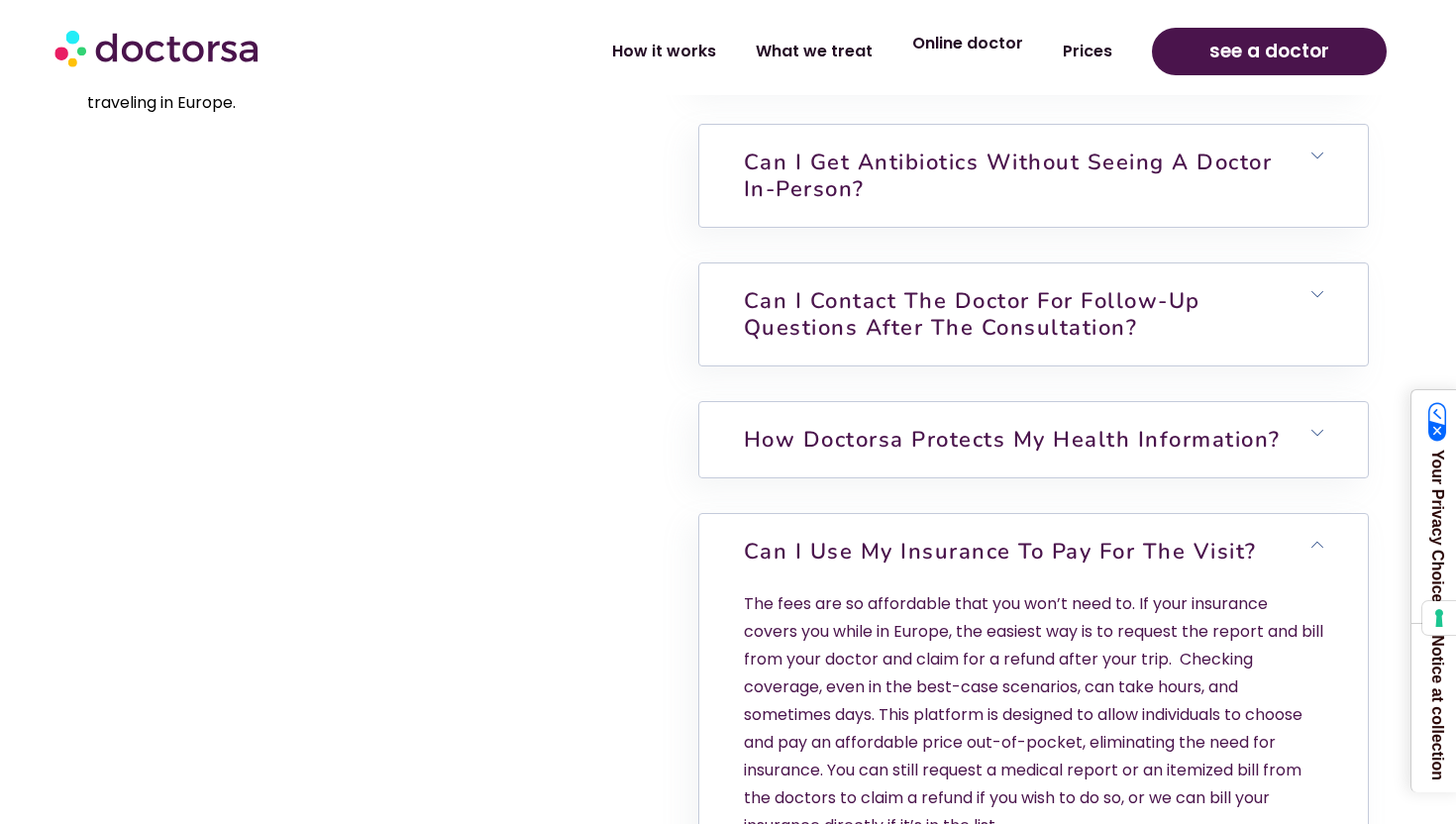click on "Online doctor" 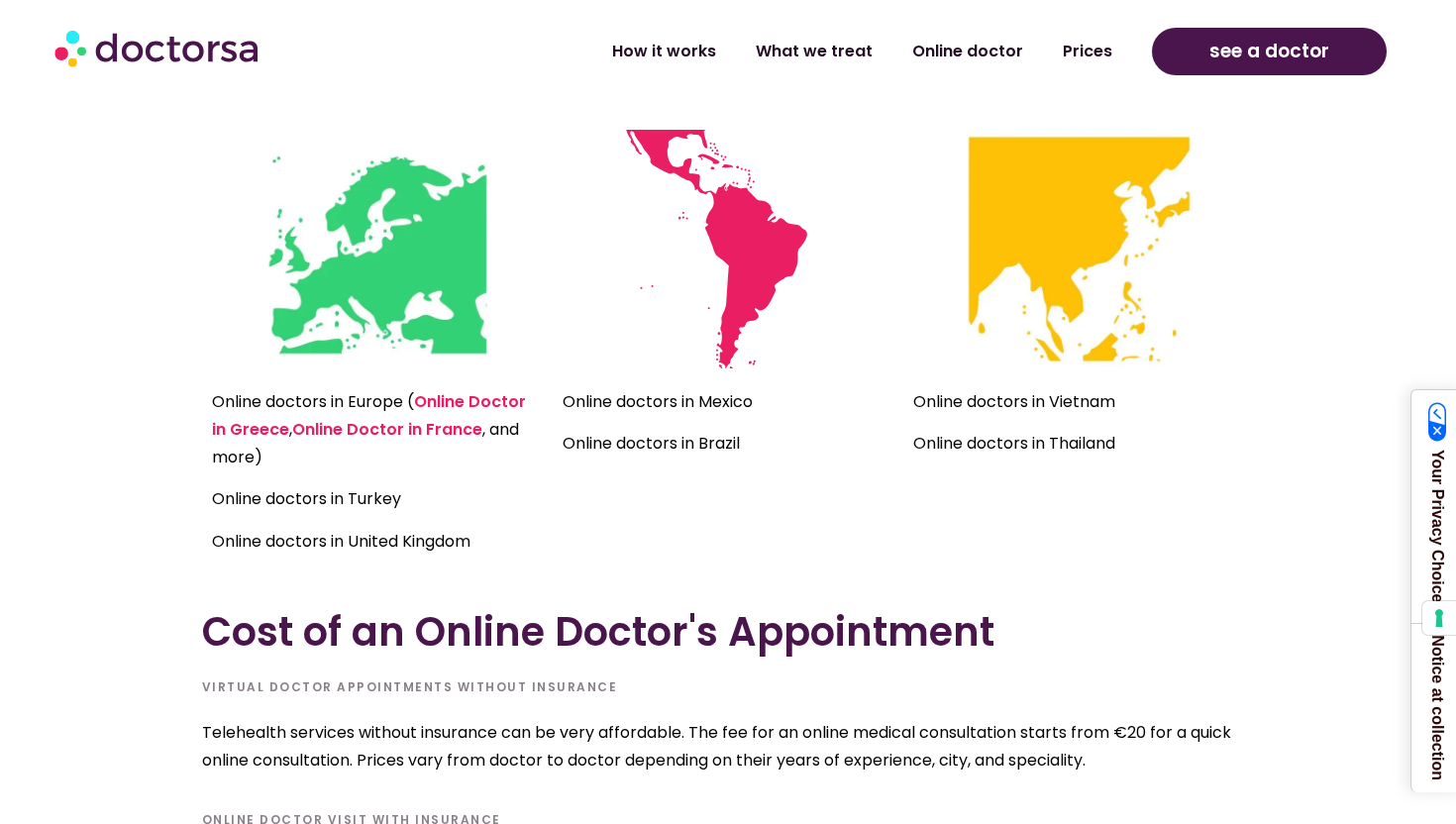 scroll, scrollTop: 4477, scrollLeft: 0, axis: vertical 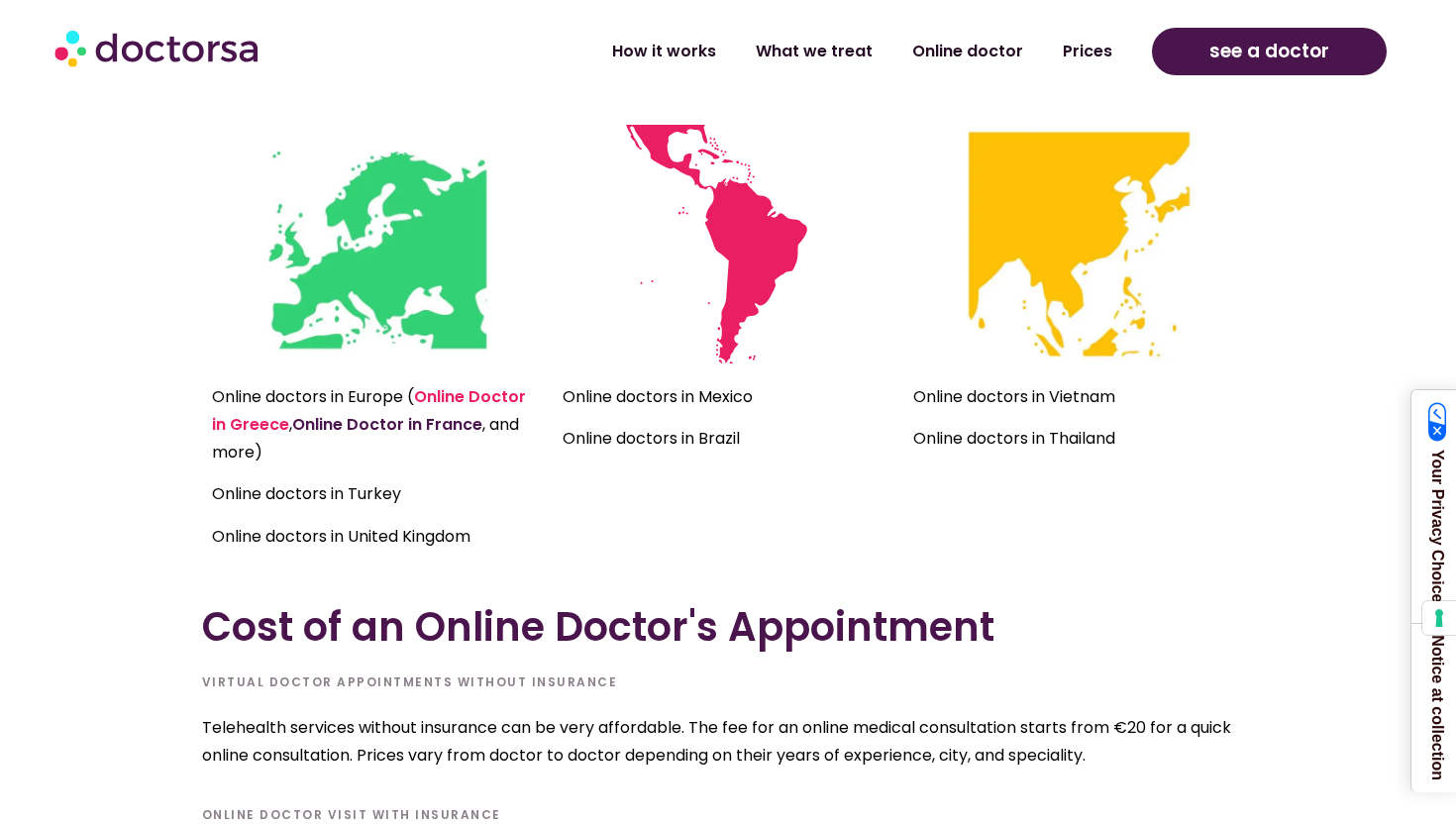 click on "Online Doctor in France" at bounding box center [387, 424] 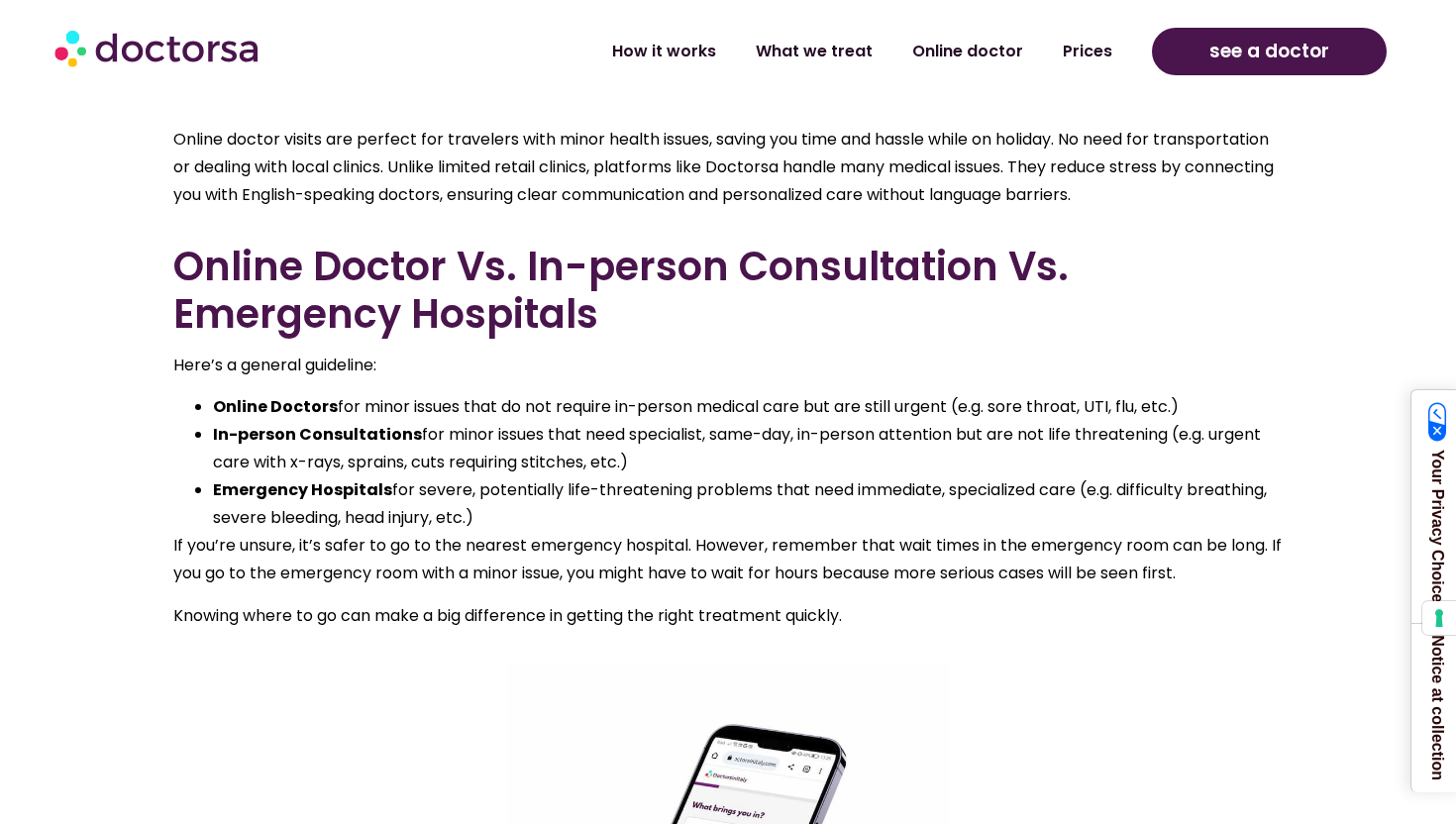 scroll, scrollTop: 5556, scrollLeft: 0, axis: vertical 